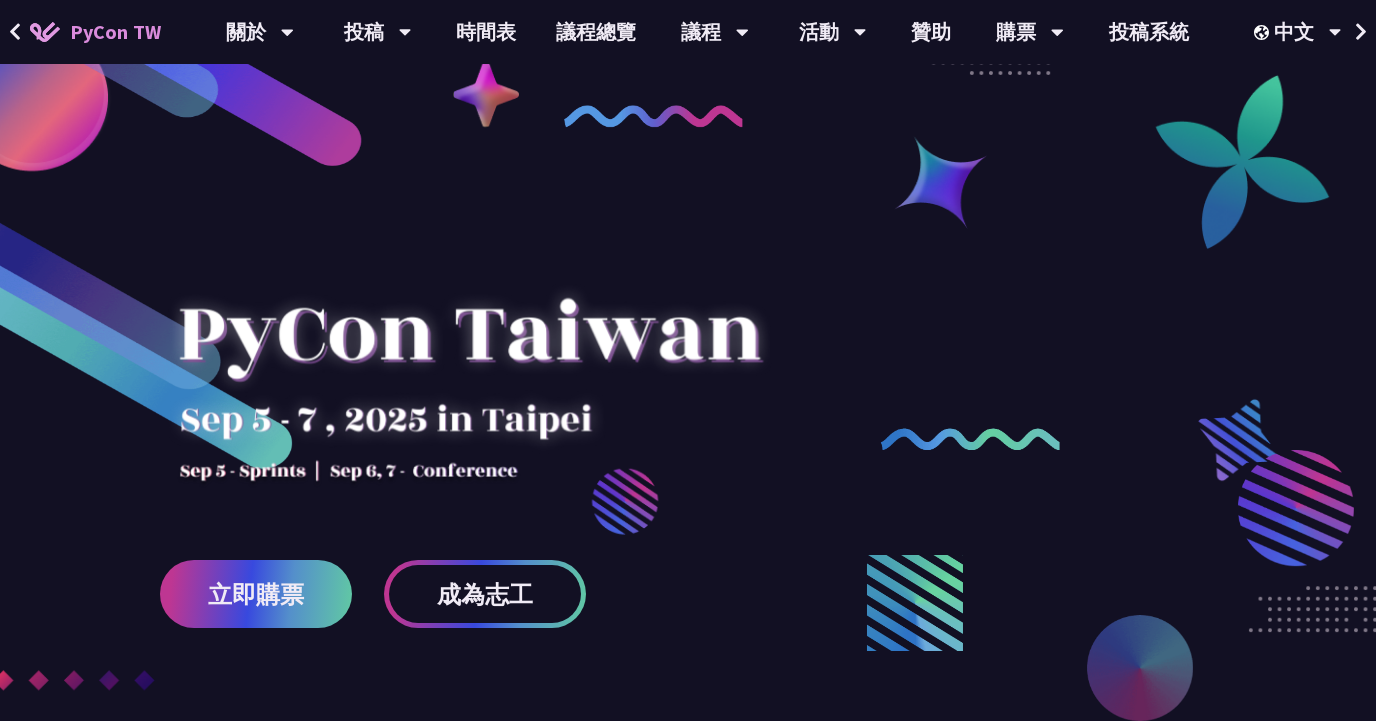 scroll, scrollTop: 0, scrollLeft: 0, axis: both 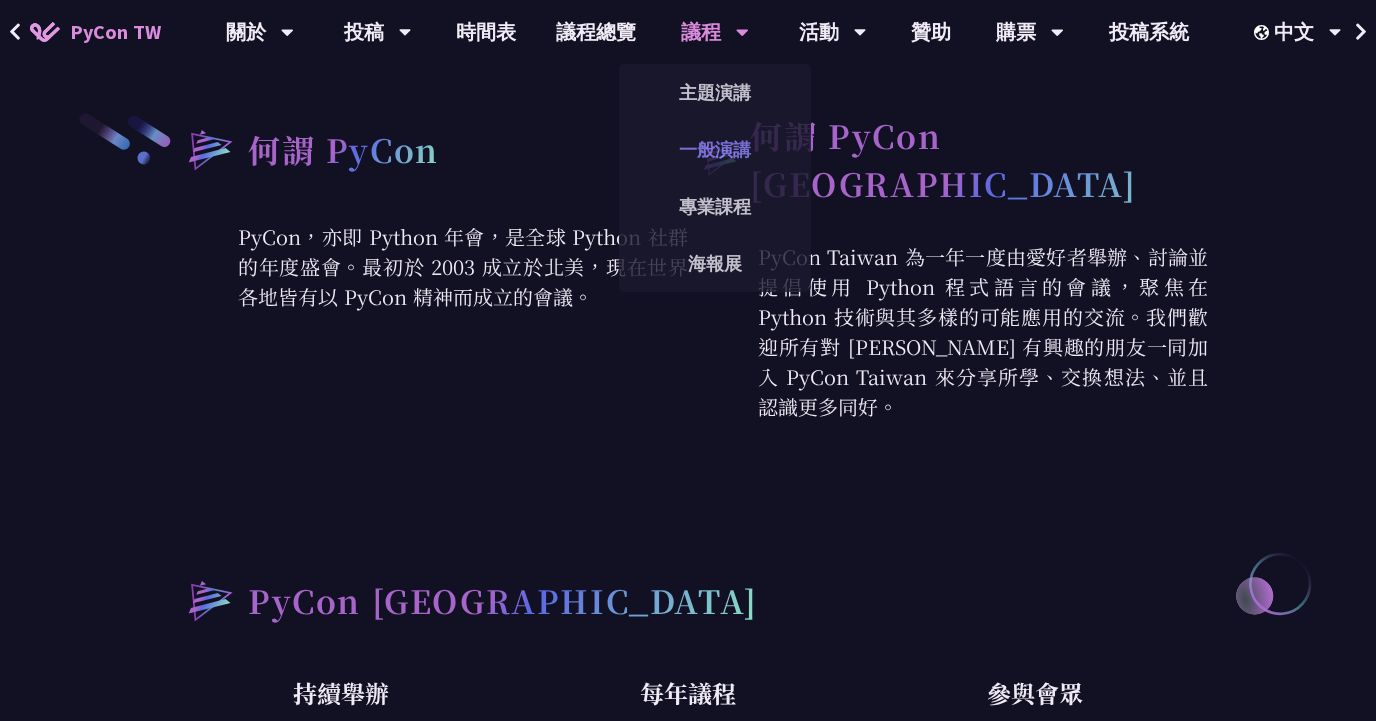 click on "一般演講" at bounding box center [715, 149] 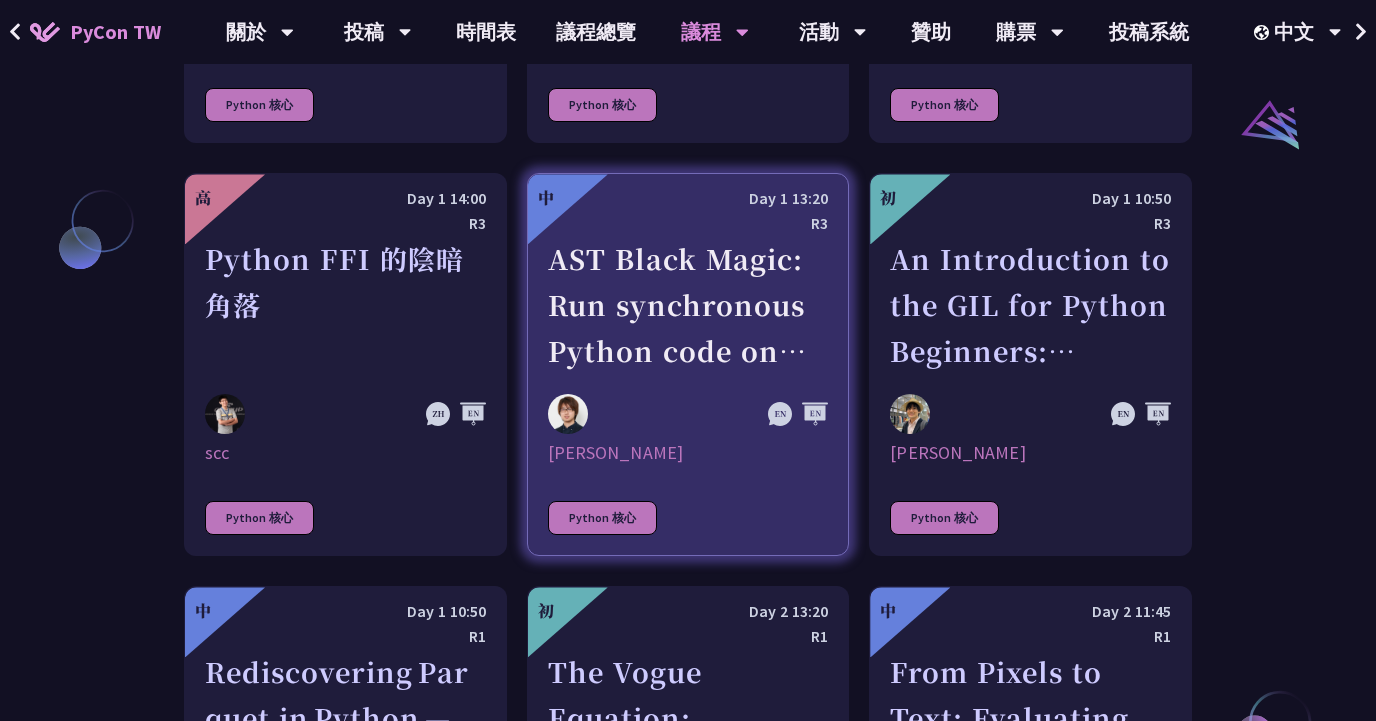 scroll, scrollTop: 2325, scrollLeft: 0, axis: vertical 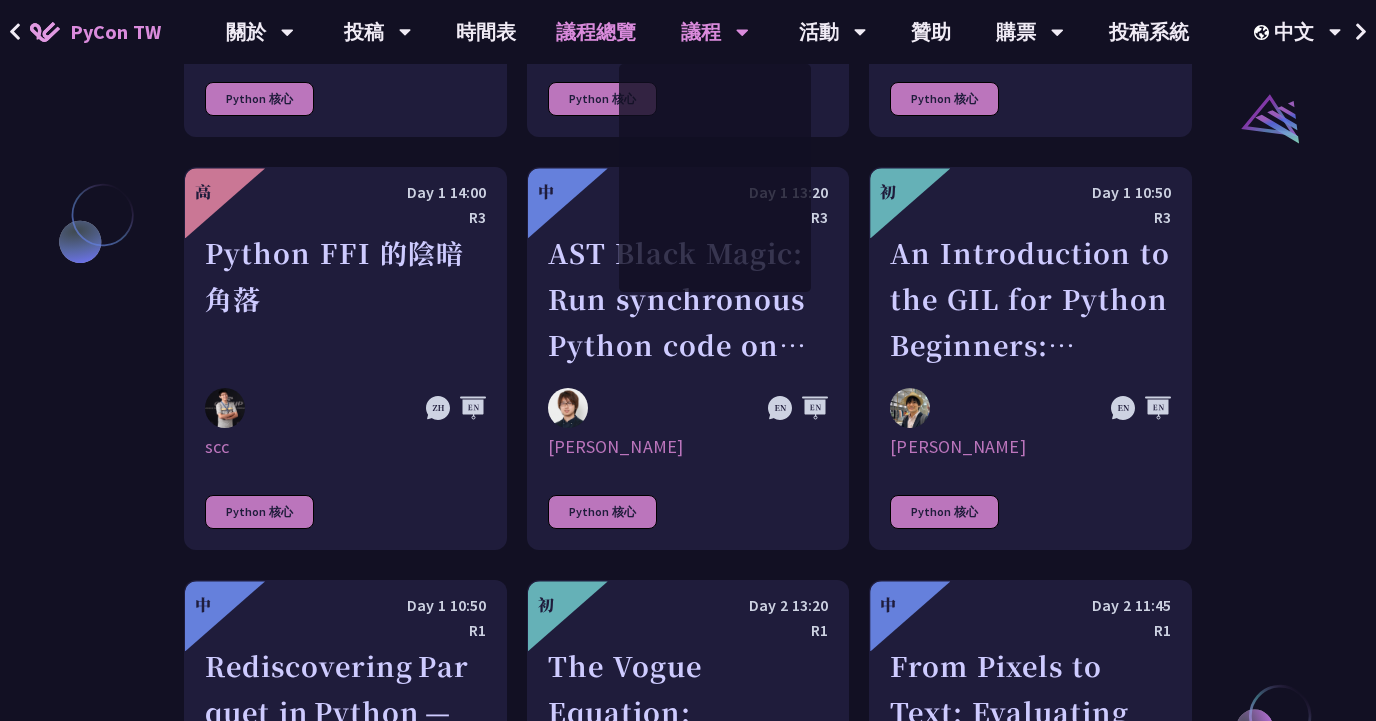 click on "議程總覽" at bounding box center (596, 32) 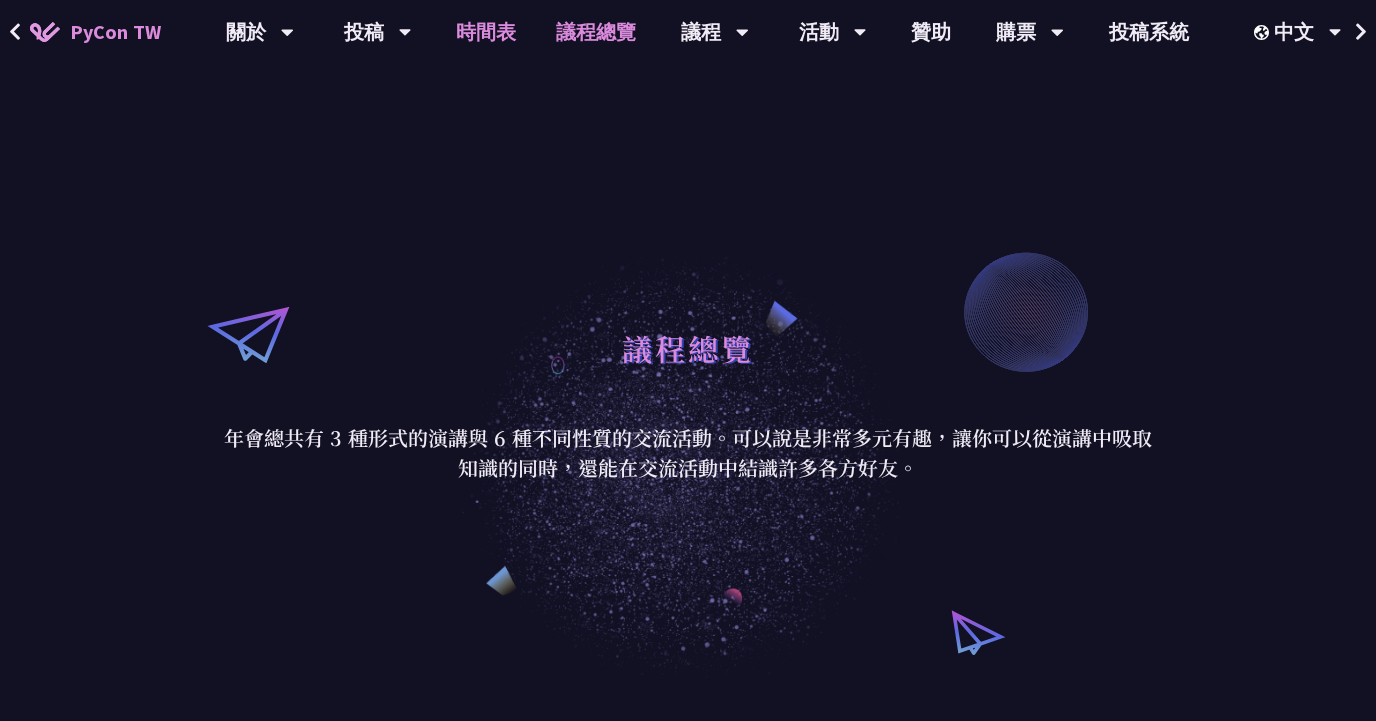 click on "時間表" at bounding box center (486, 32) 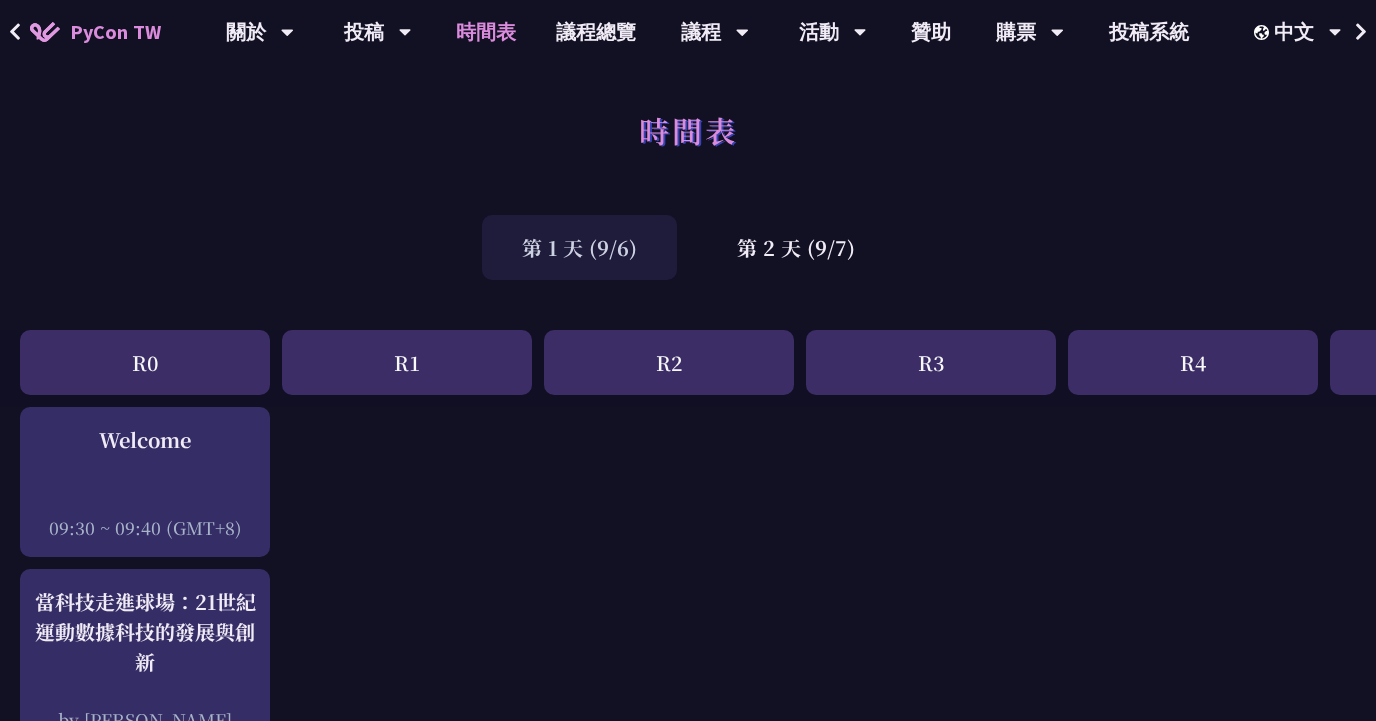 scroll, scrollTop: 0, scrollLeft: 0, axis: both 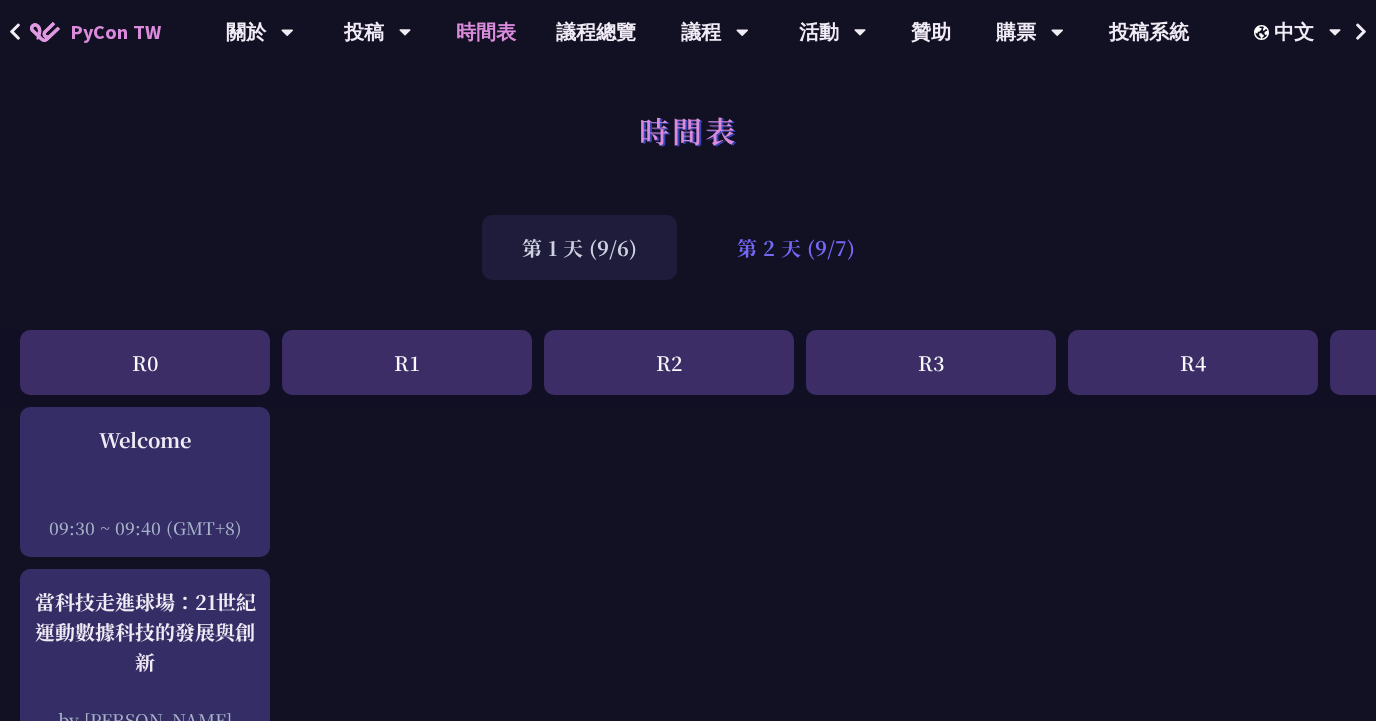 click on "第 2 天 (9/7)" at bounding box center (796, 247) 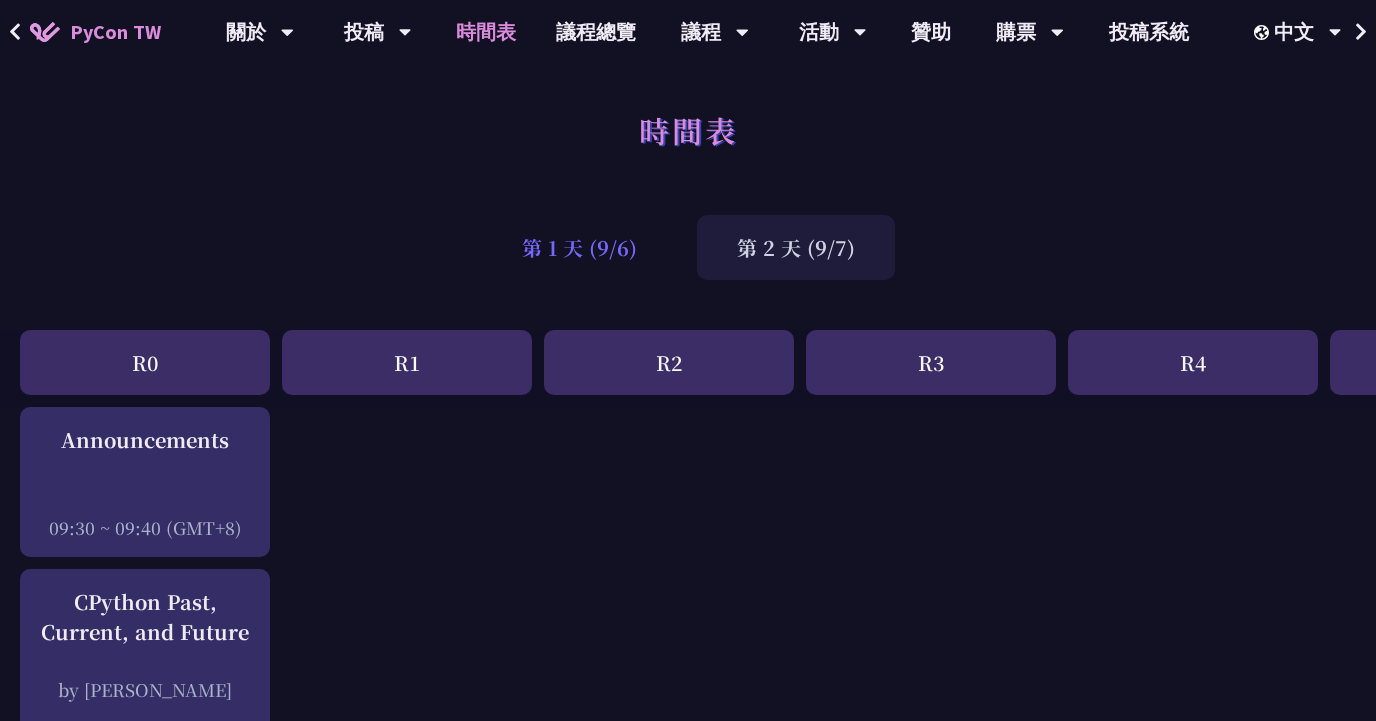 click on "第 1 天 (9/6)" at bounding box center [579, 247] 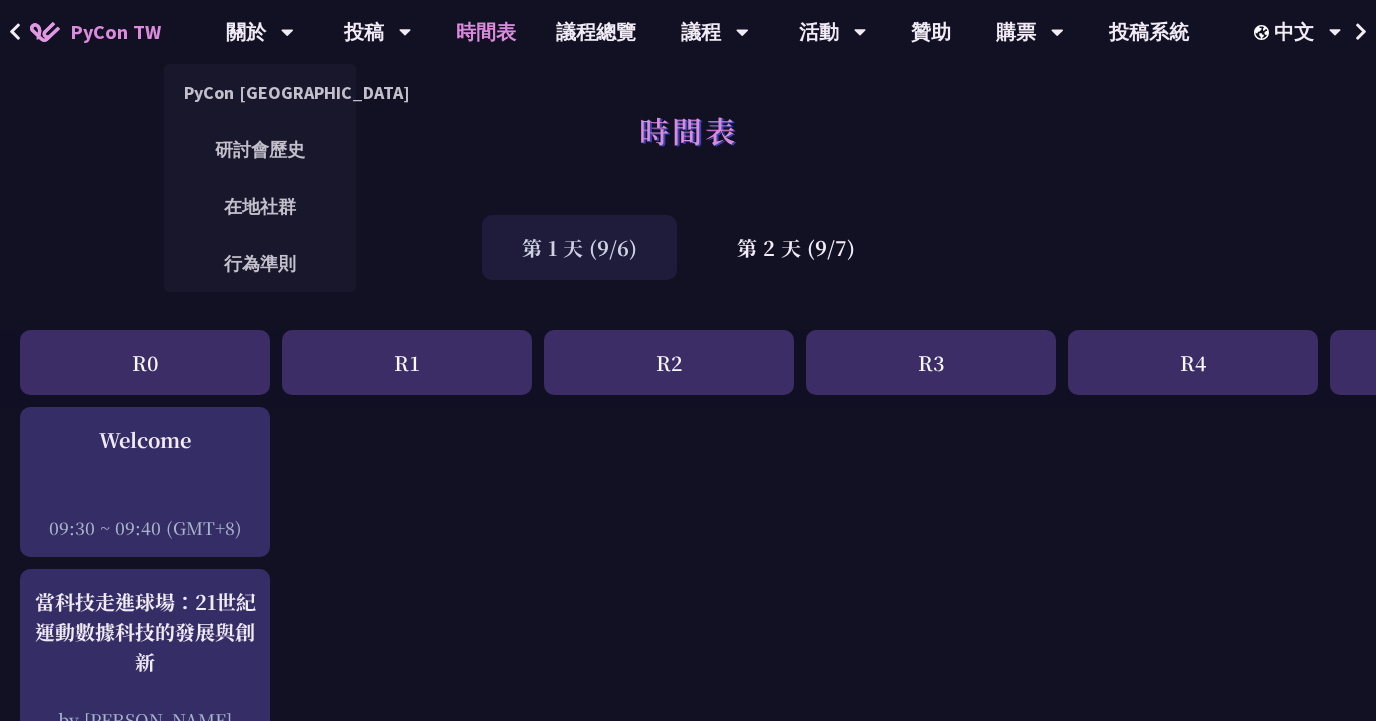 click on "PyCon TW" at bounding box center [115, 32] 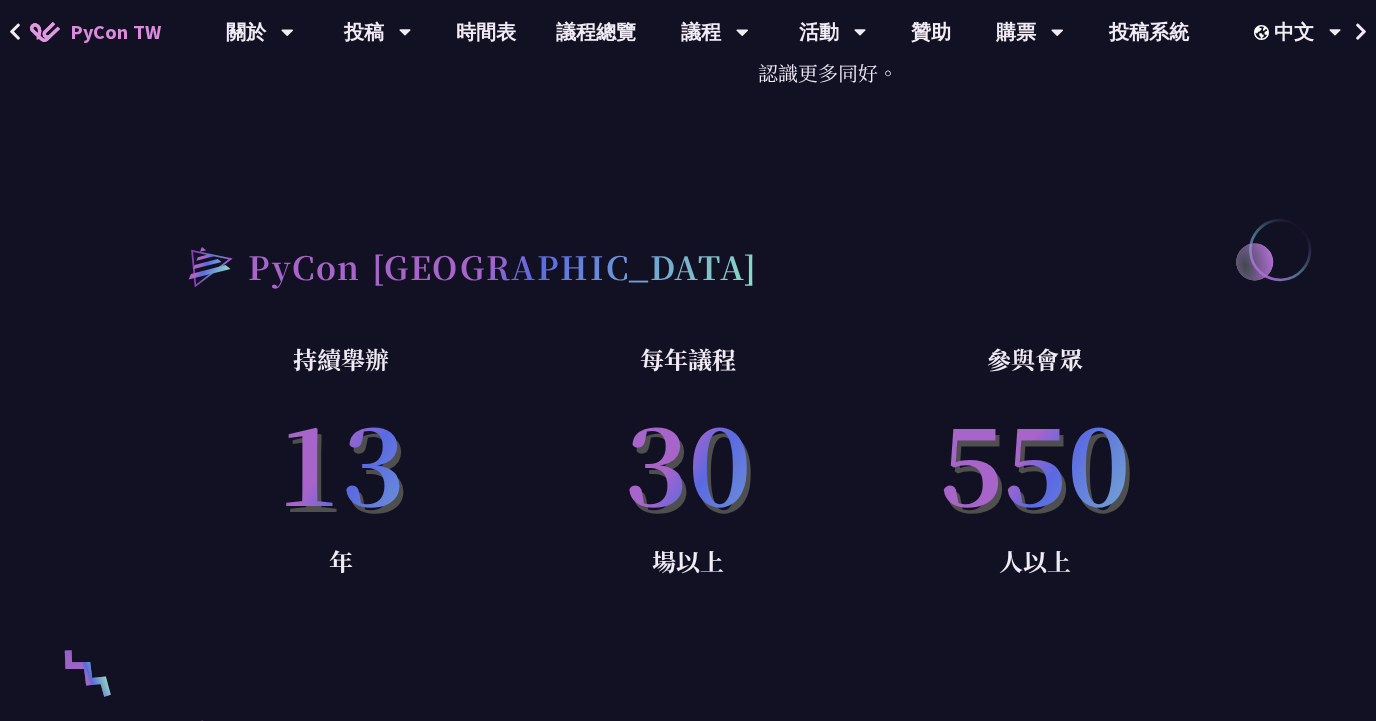 scroll, scrollTop: 1220, scrollLeft: 0, axis: vertical 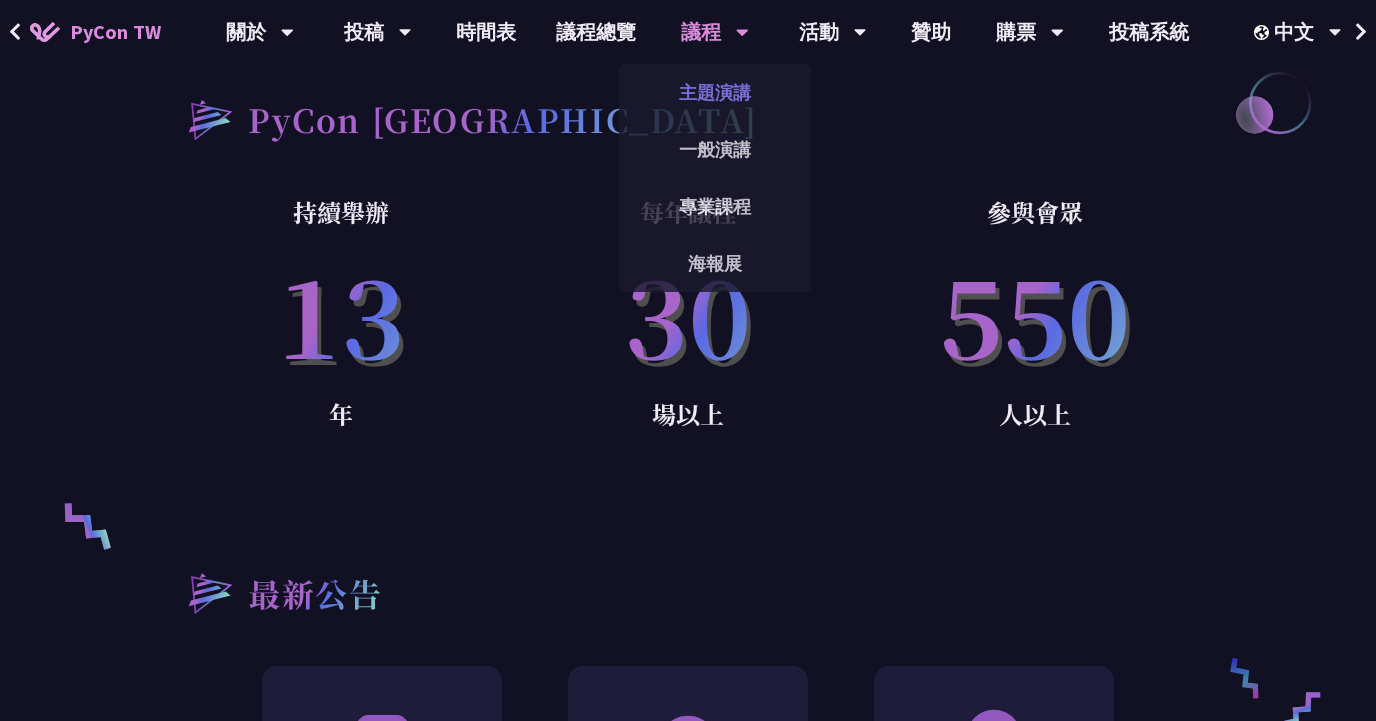 click on "主題演講" at bounding box center (715, 92) 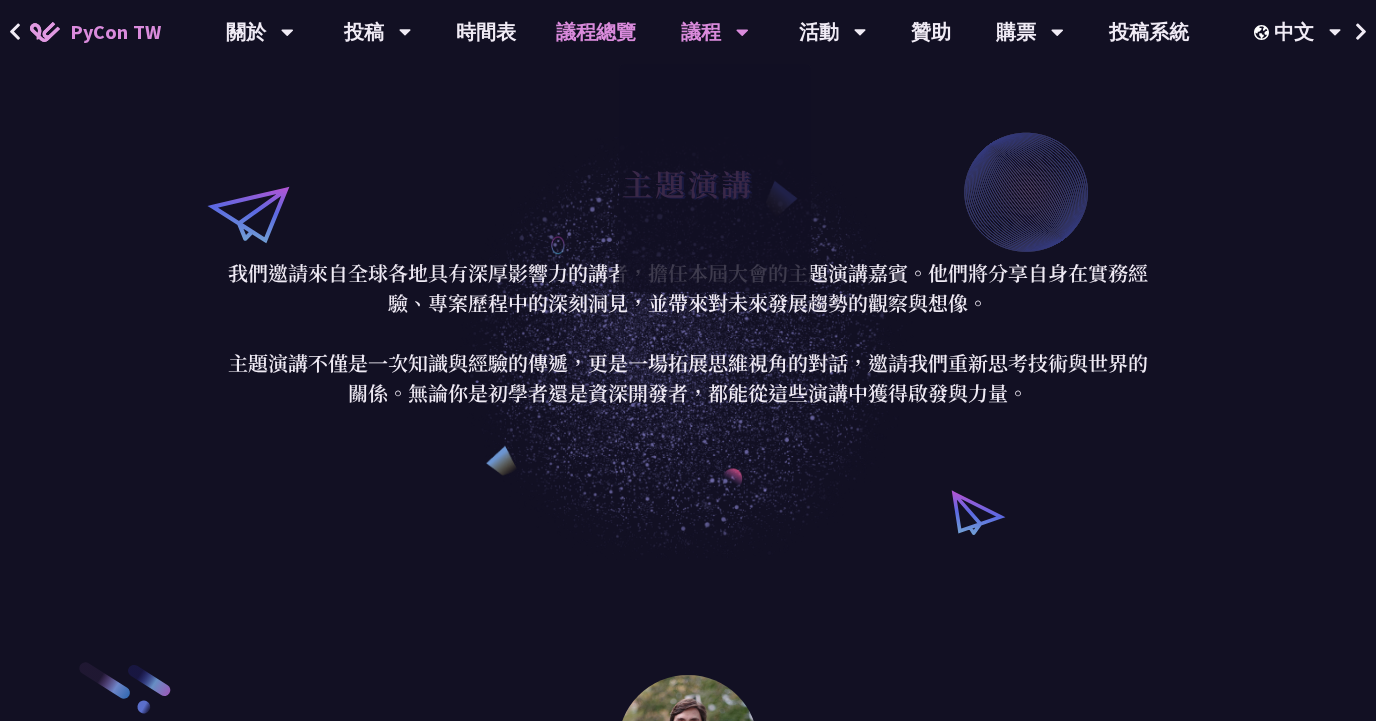 click on "議程總覽" at bounding box center [596, 32] 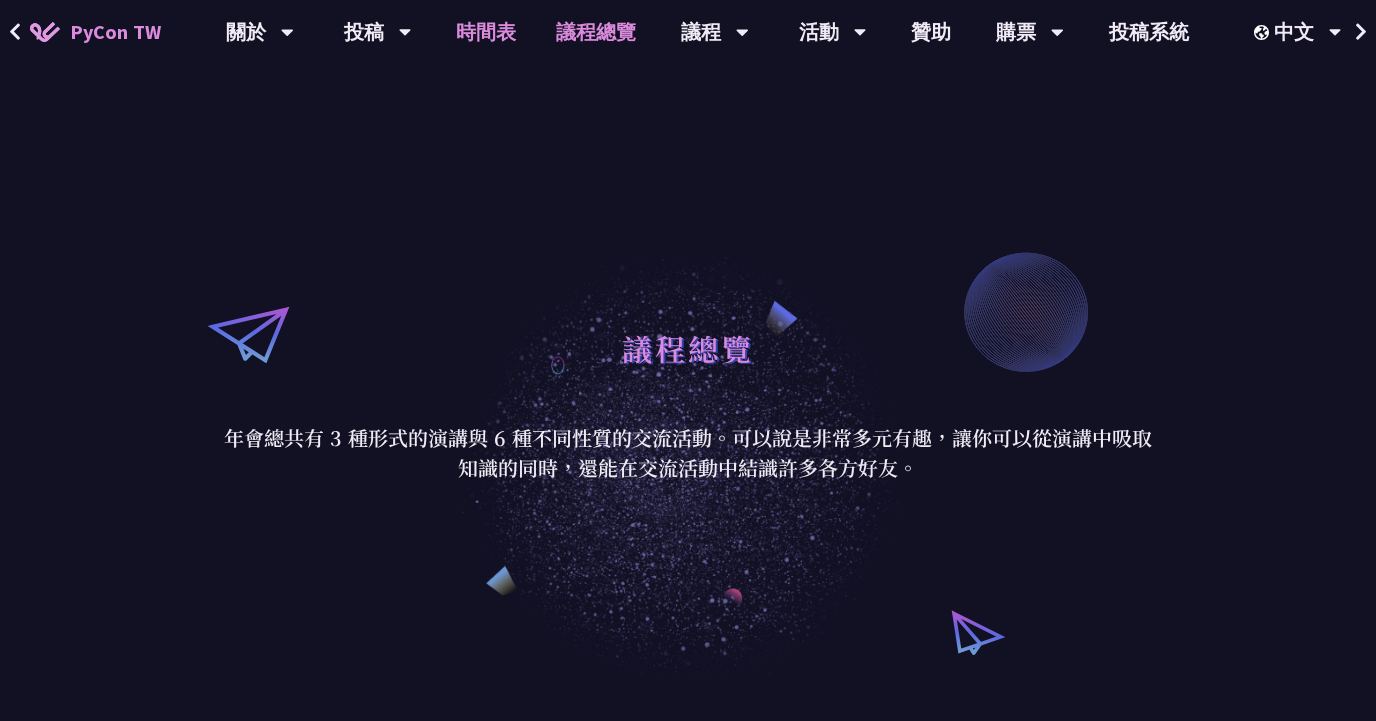 click on "時間表" at bounding box center (486, 32) 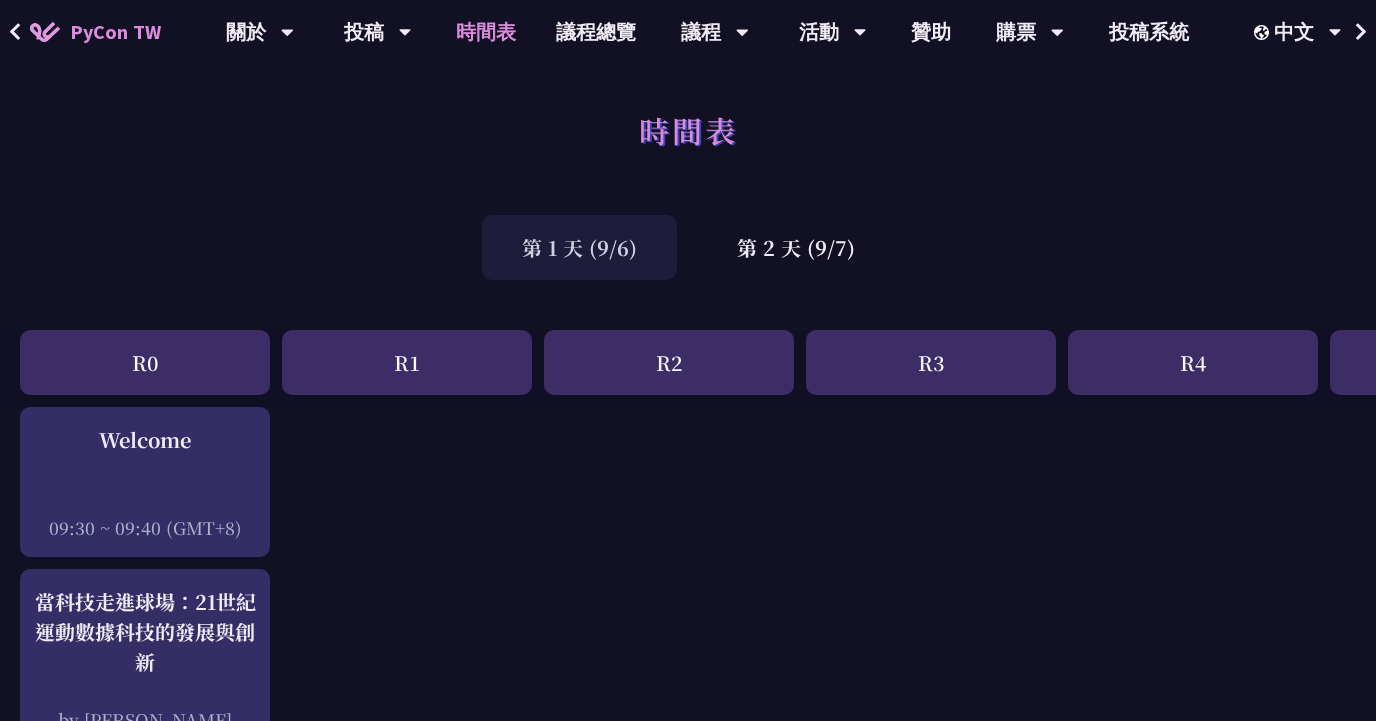 scroll, scrollTop: 0, scrollLeft: 0, axis: both 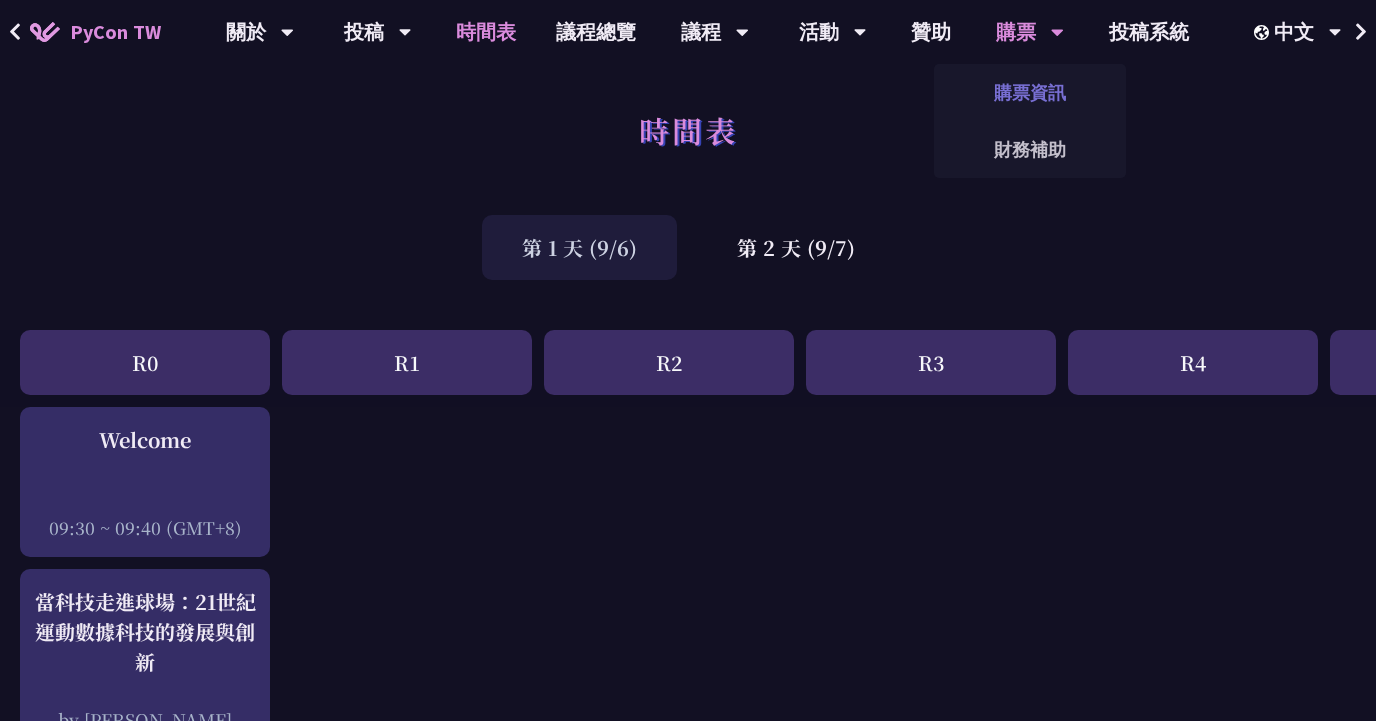 click on "購票資訊" at bounding box center (1030, 92) 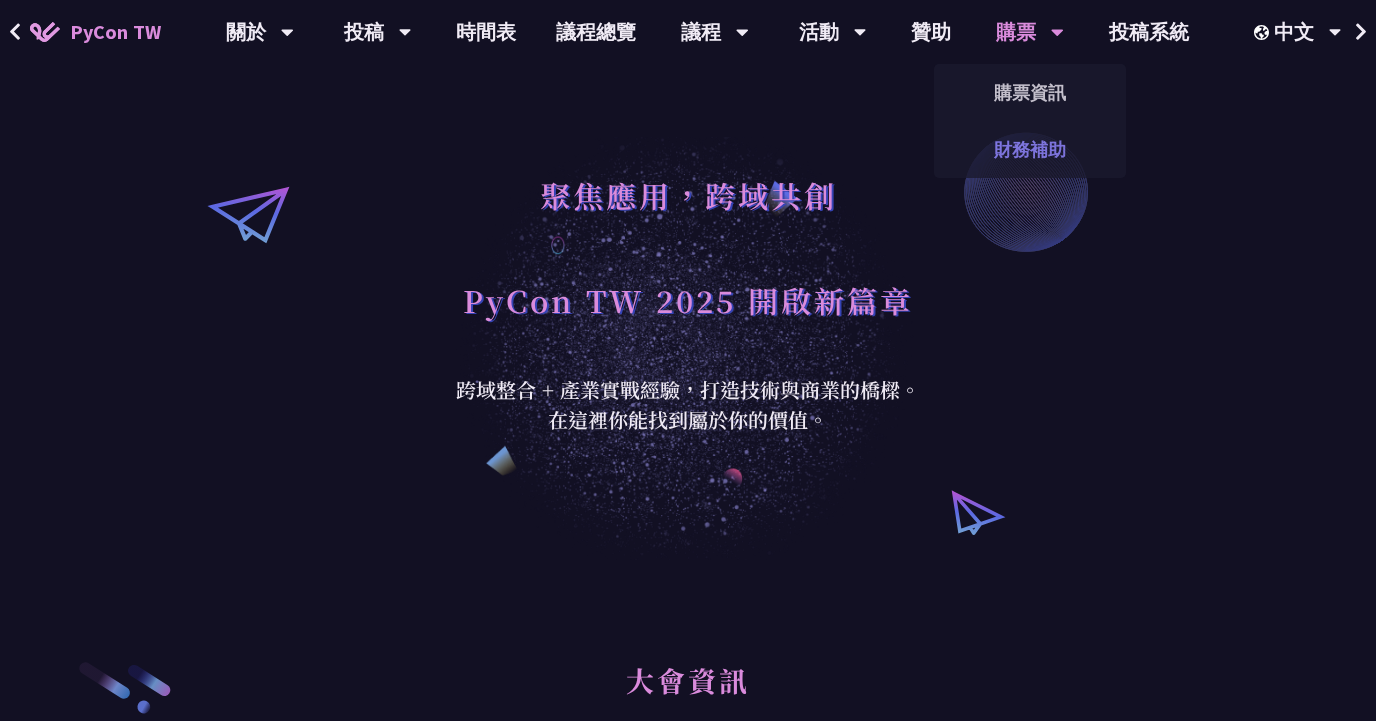 click on "財務補助" at bounding box center [1030, 149] 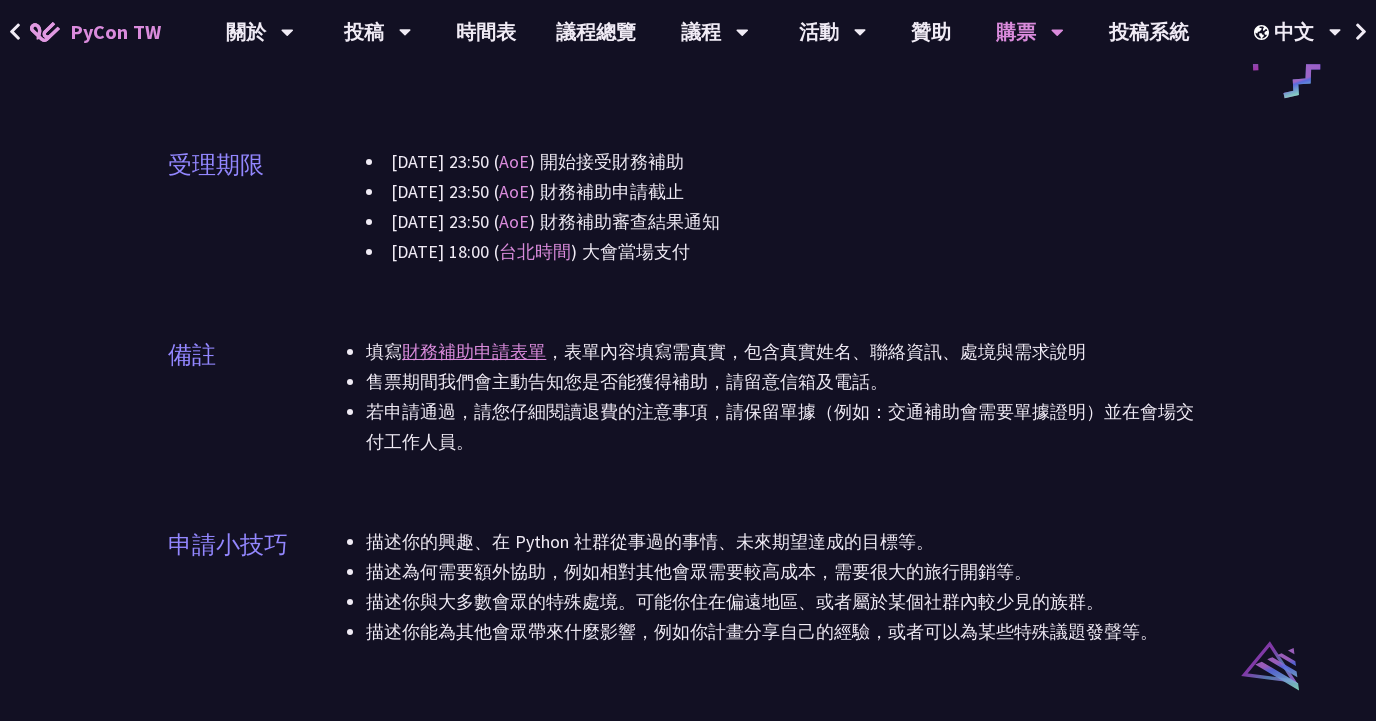 scroll, scrollTop: 1095, scrollLeft: 0, axis: vertical 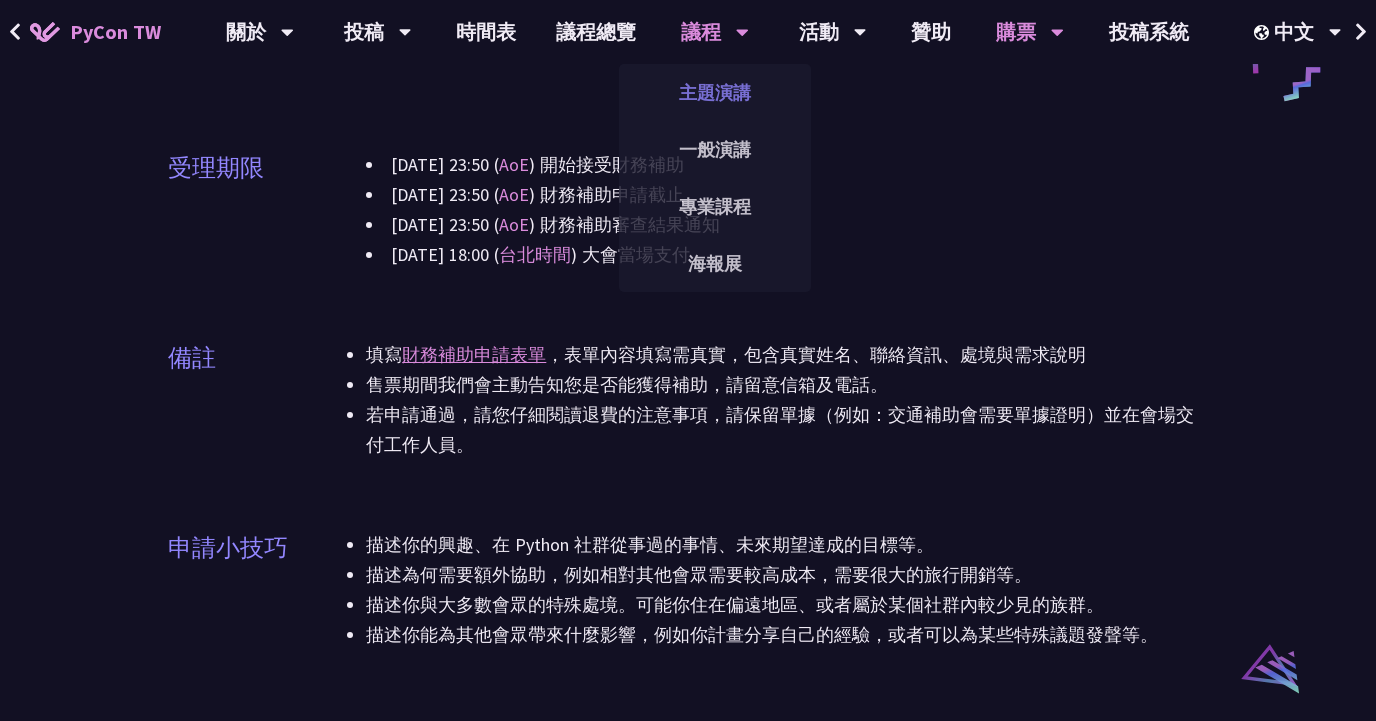 click on "主題演講" at bounding box center (715, 92) 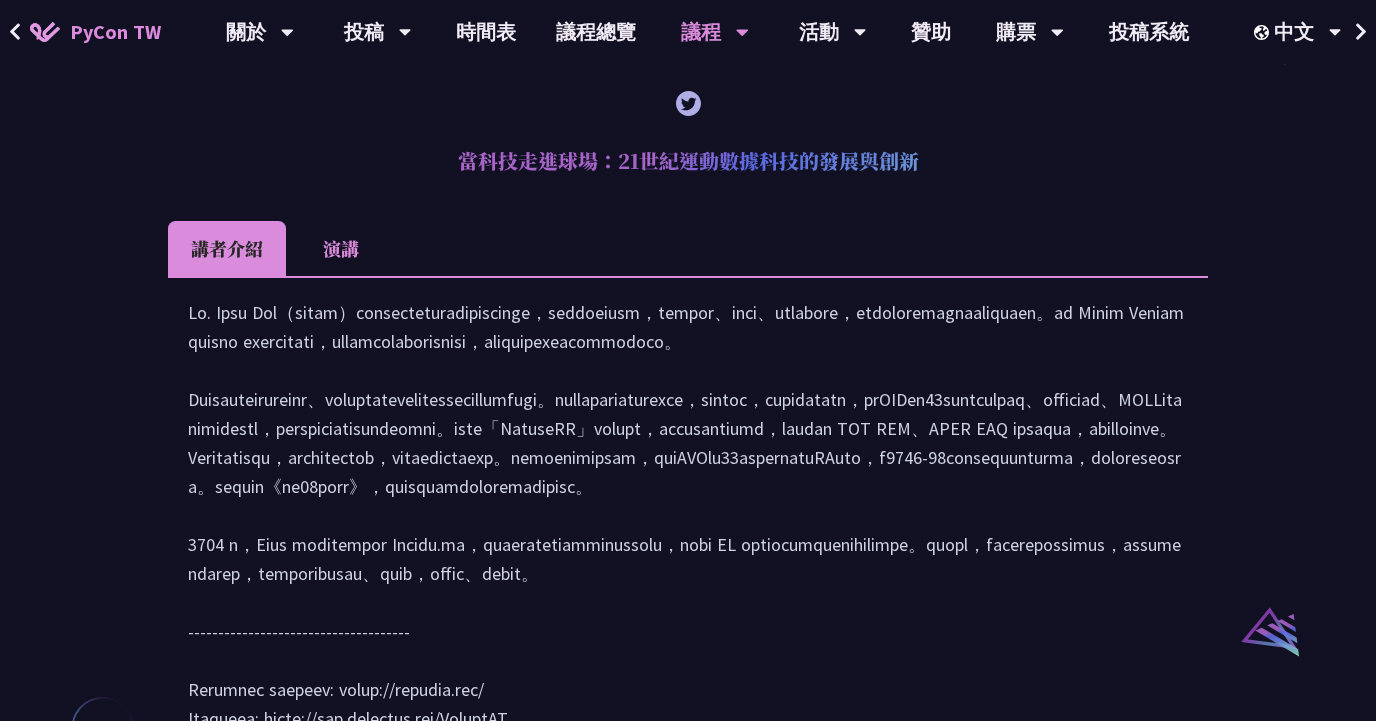 scroll, scrollTop: 1698, scrollLeft: 0, axis: vertical 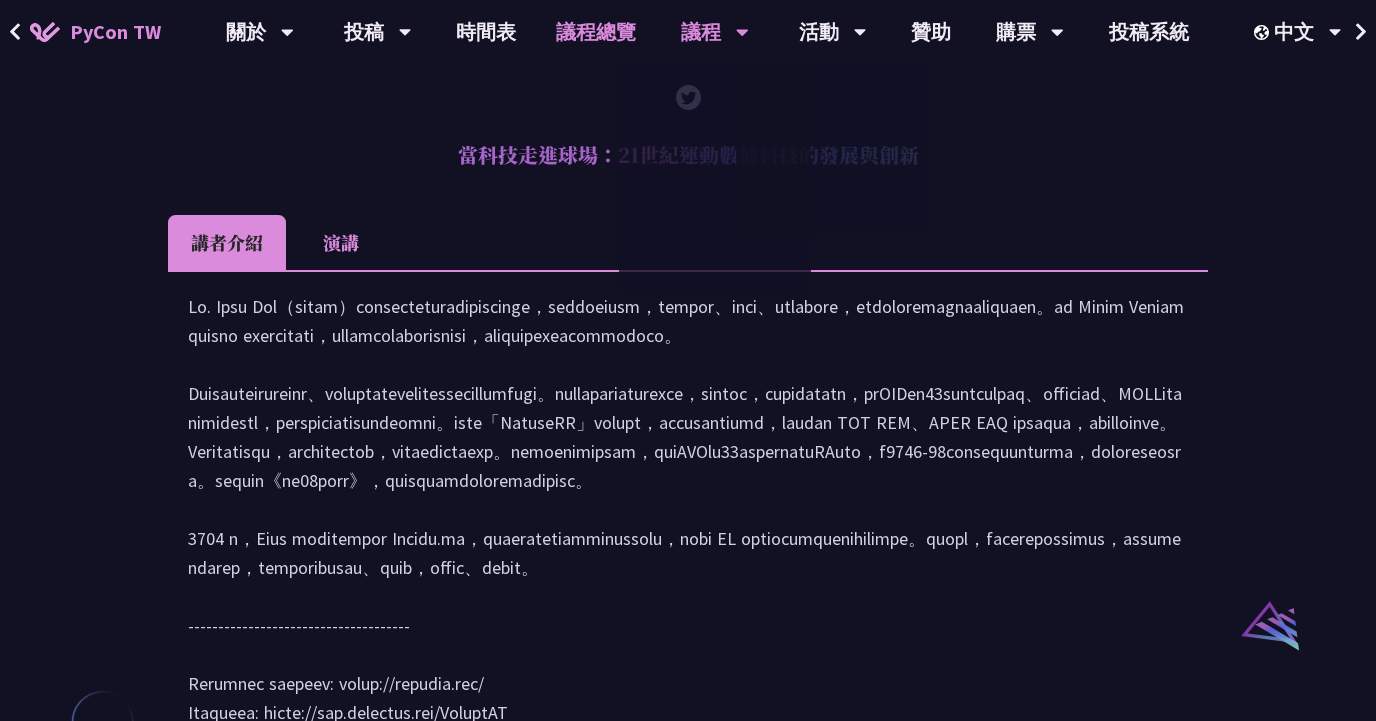 click on "議程總覽" at bounding box center [596, 32] 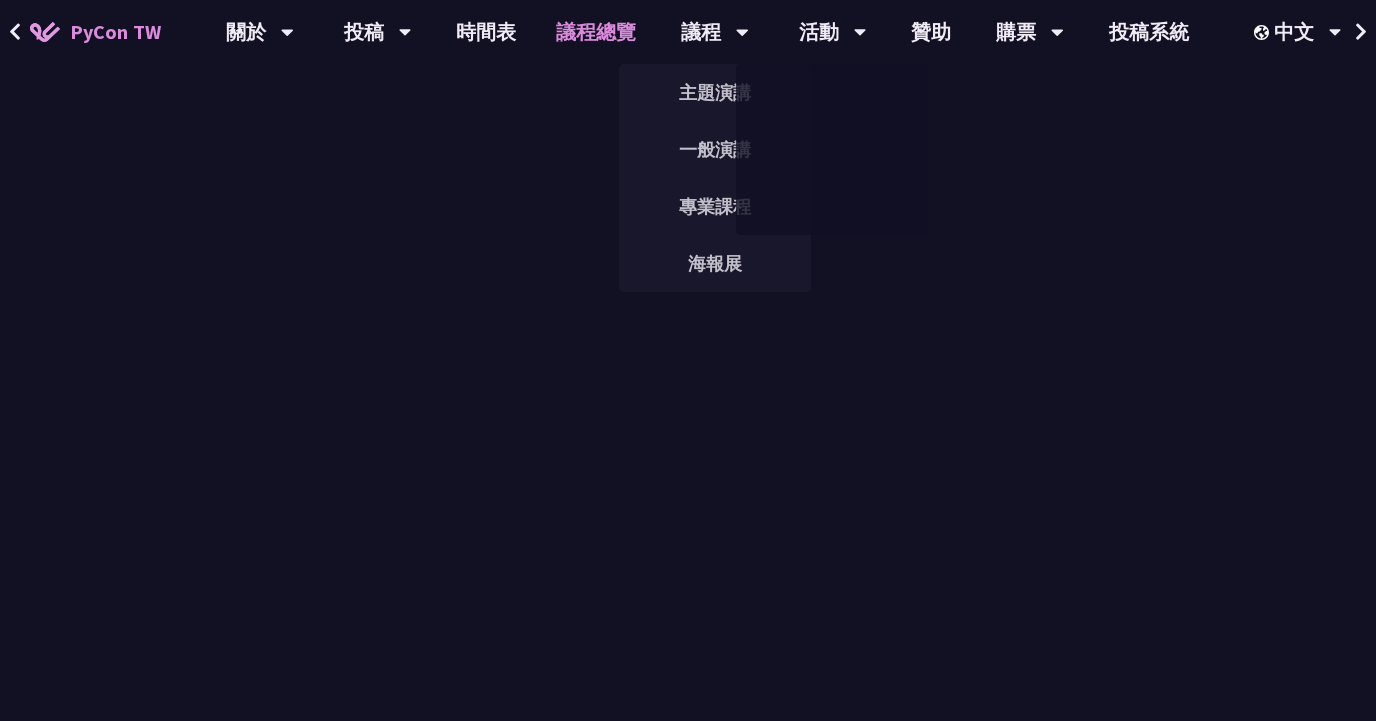 scroll, scrollTop: 0, scrollLeft: 0, axis: both 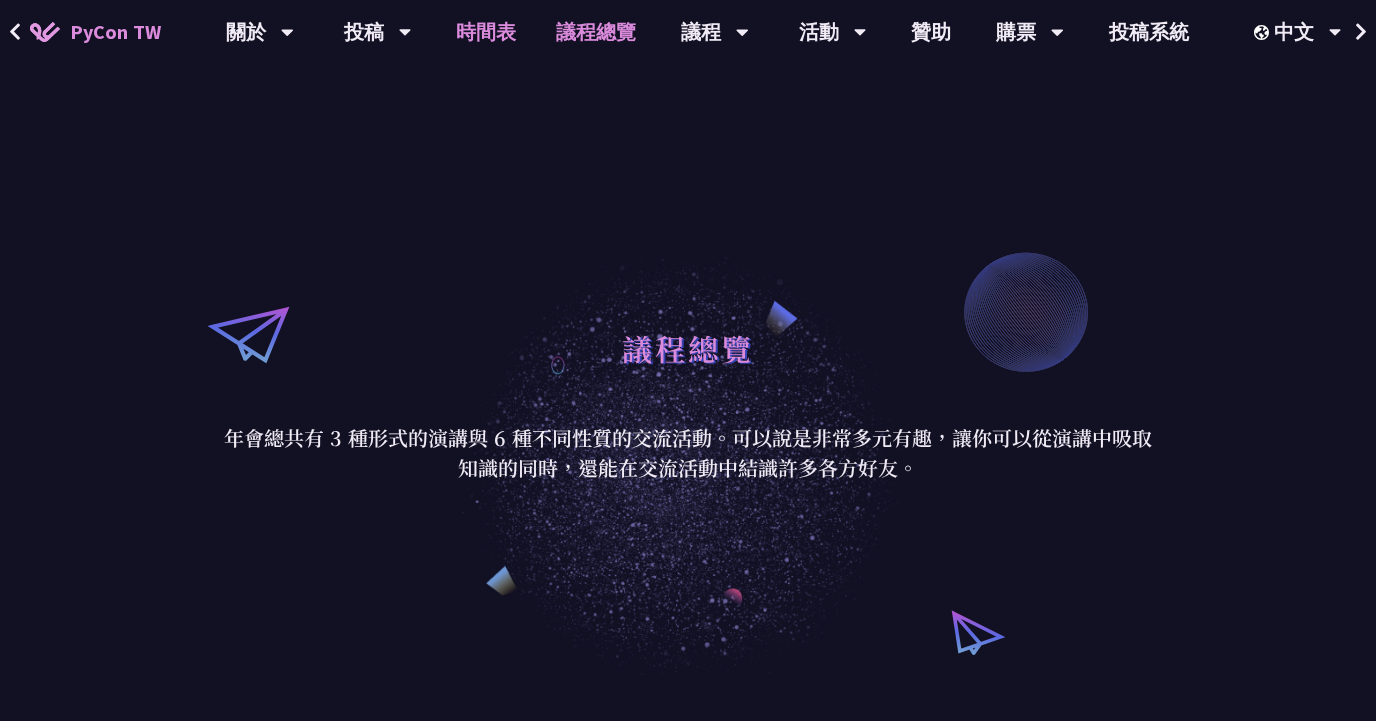 click on "時間表" at bounding box center [486, 32] 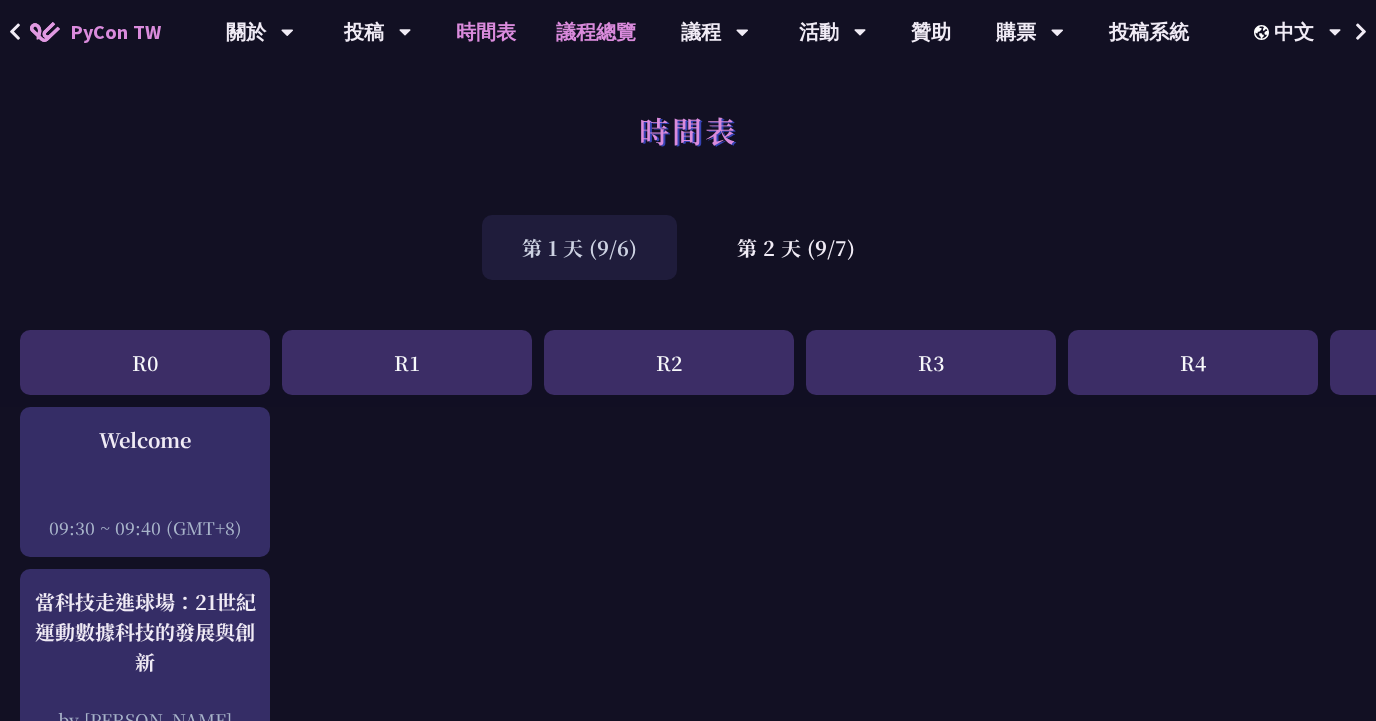 scroll, scrollTop: 0, scrollLeft: 0, axis: both 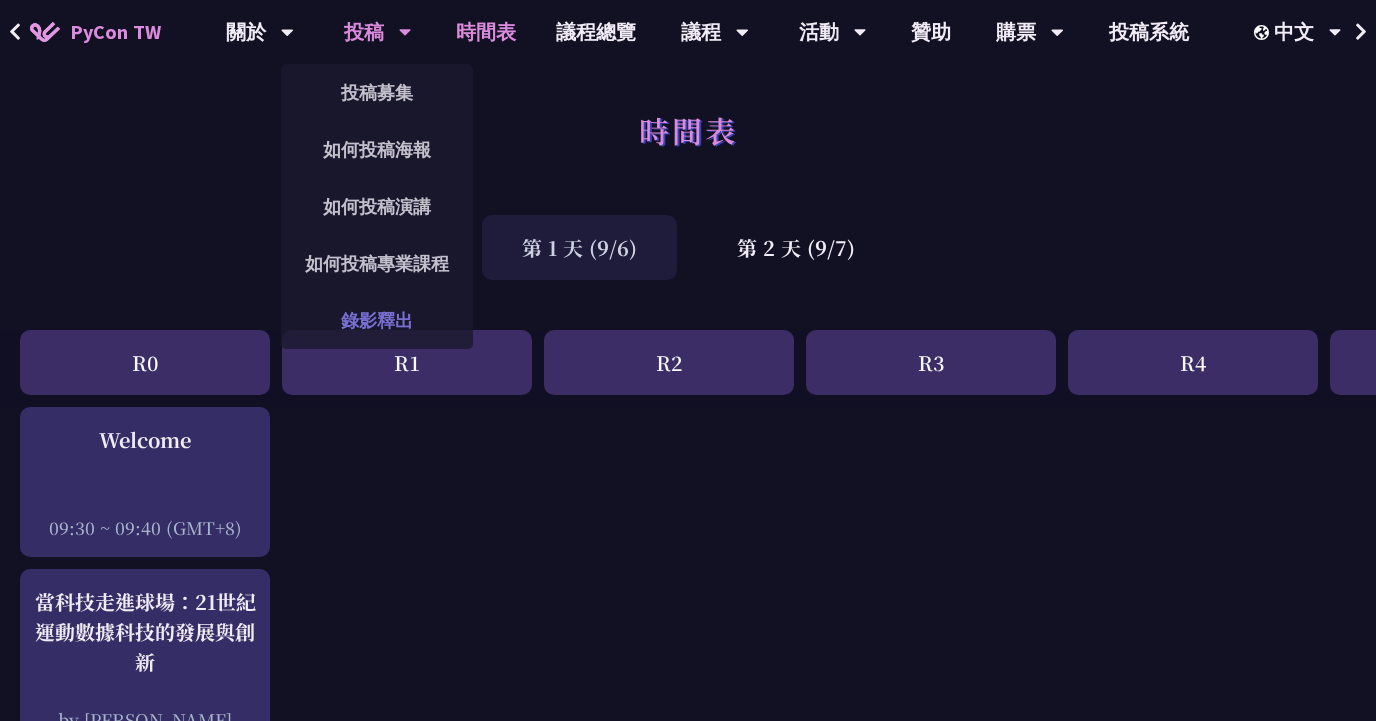 click on "錄影釋出" at bounding box center [377, 320] 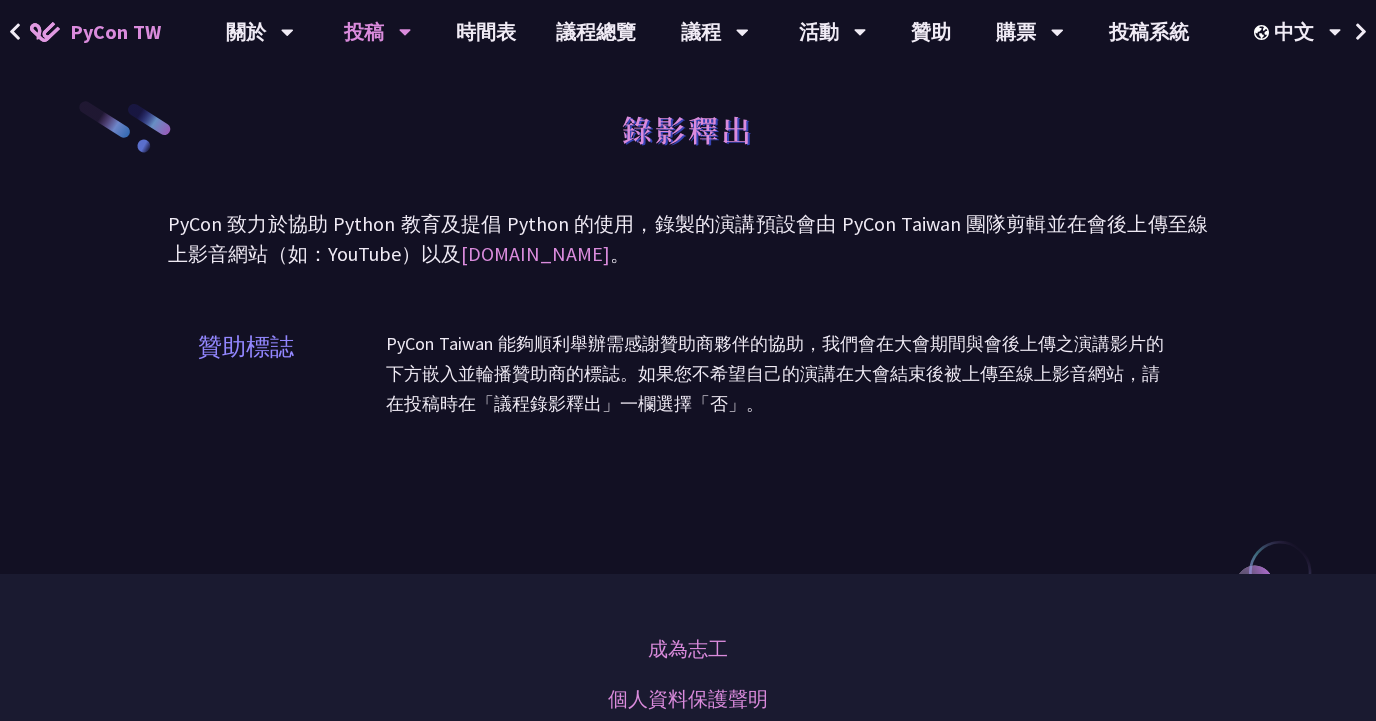 scroll, scrollTop: 0, scrollLeft: 0, axis: both 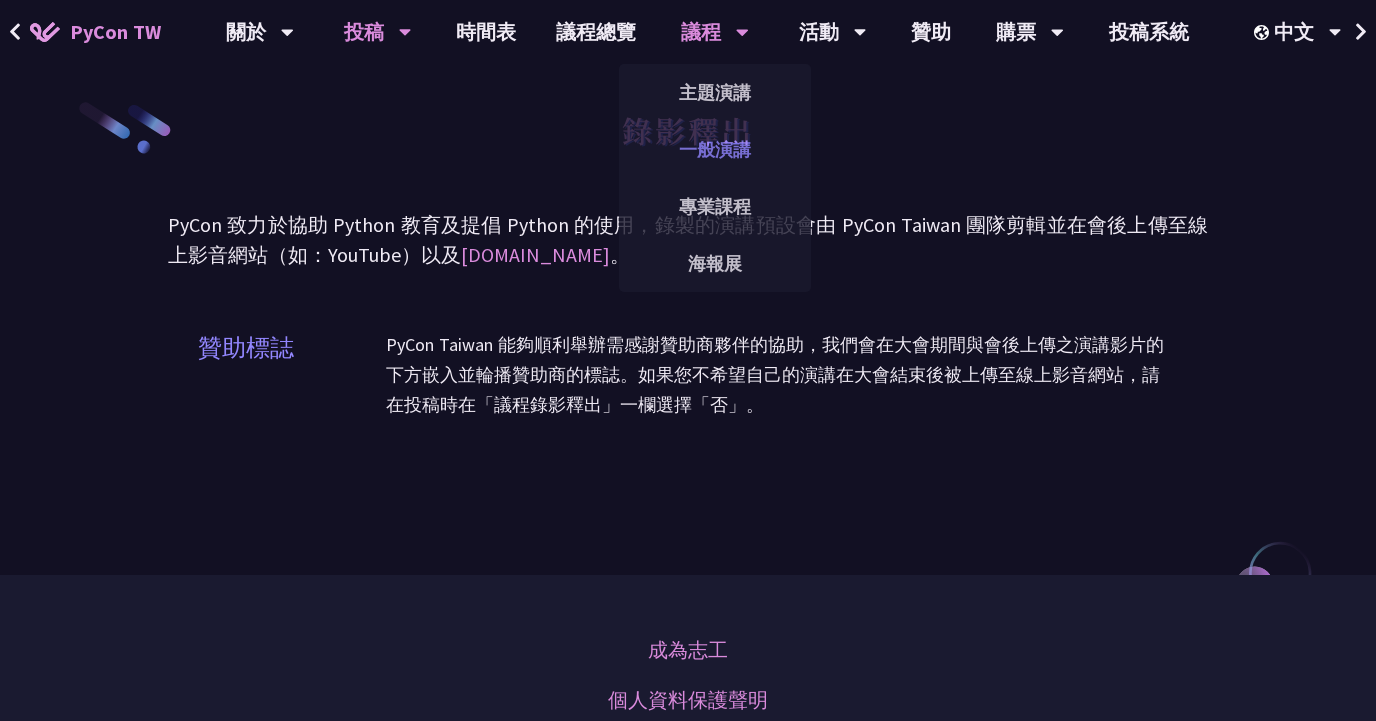 click on "一般演講" at bounding box center [715, 149] 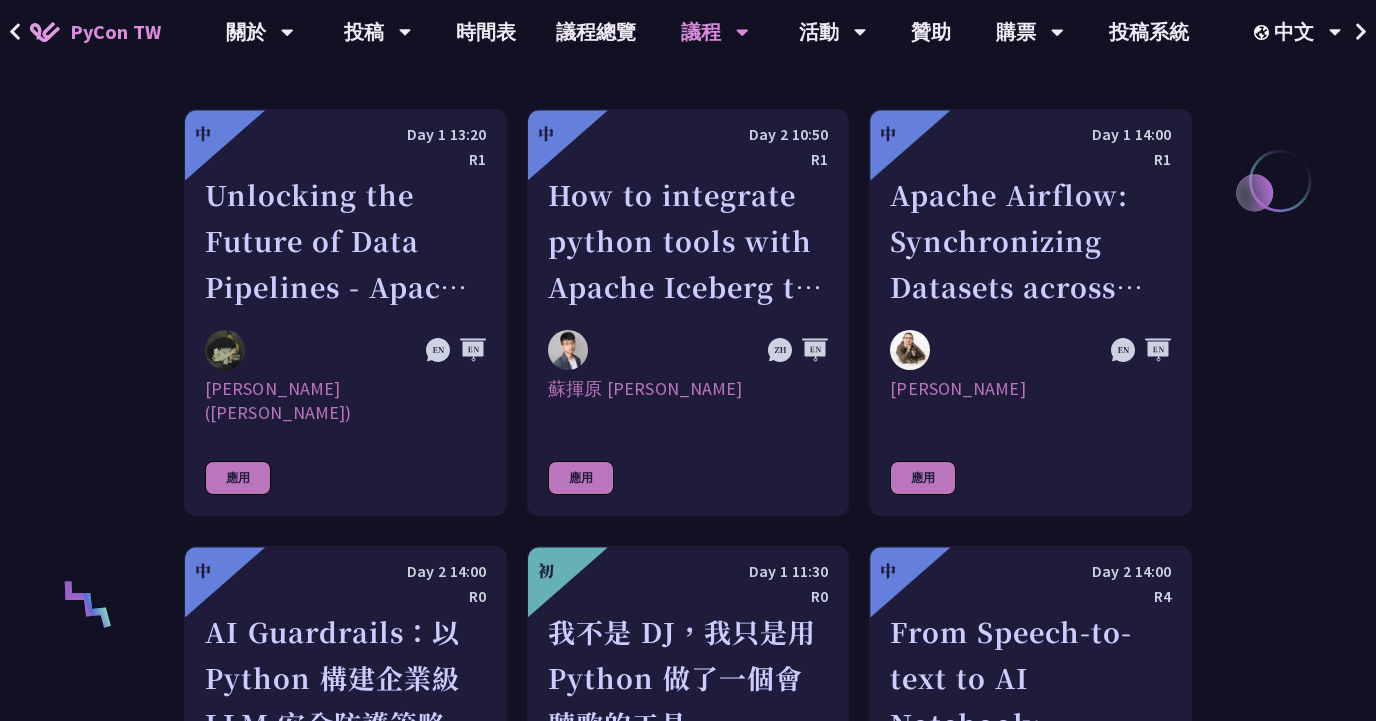 scroll, scrollTop: 1075, scrollLeft: 0, axis: vertical 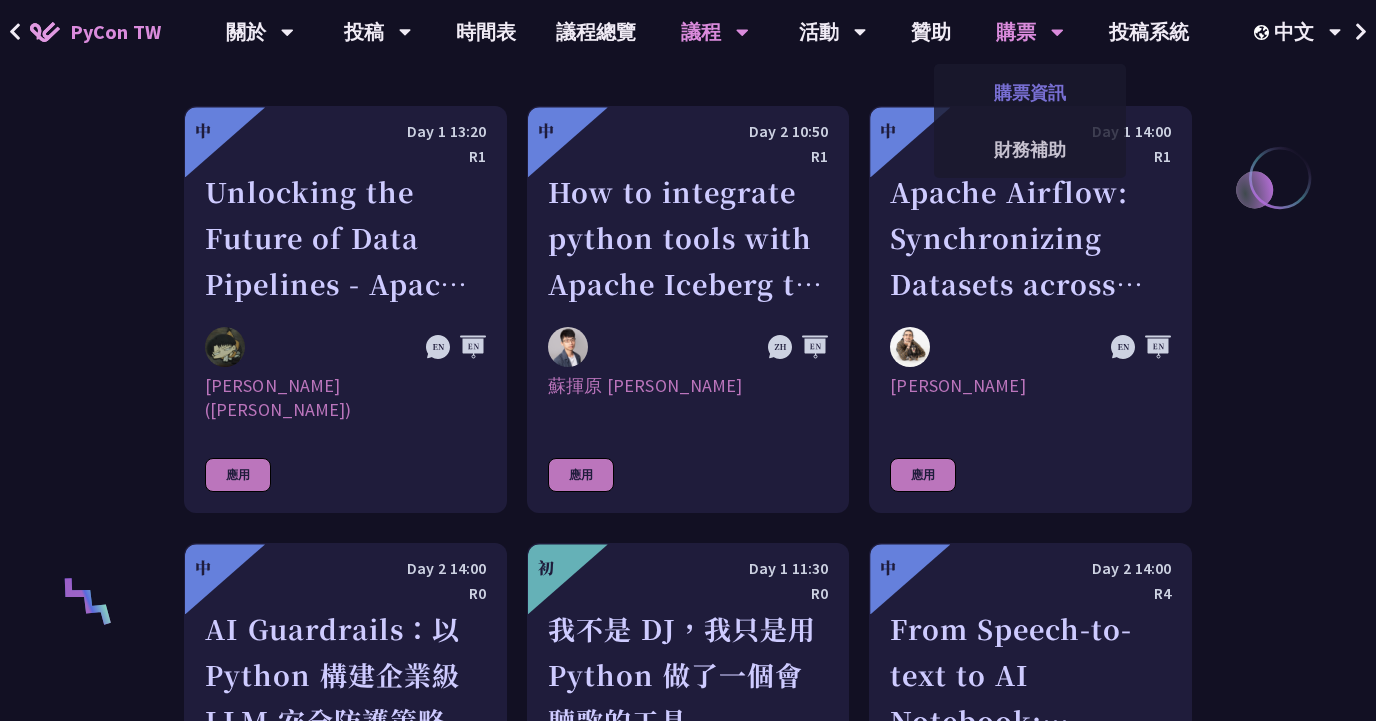 click on "購票資訊" at bounding box center [1030, 92] 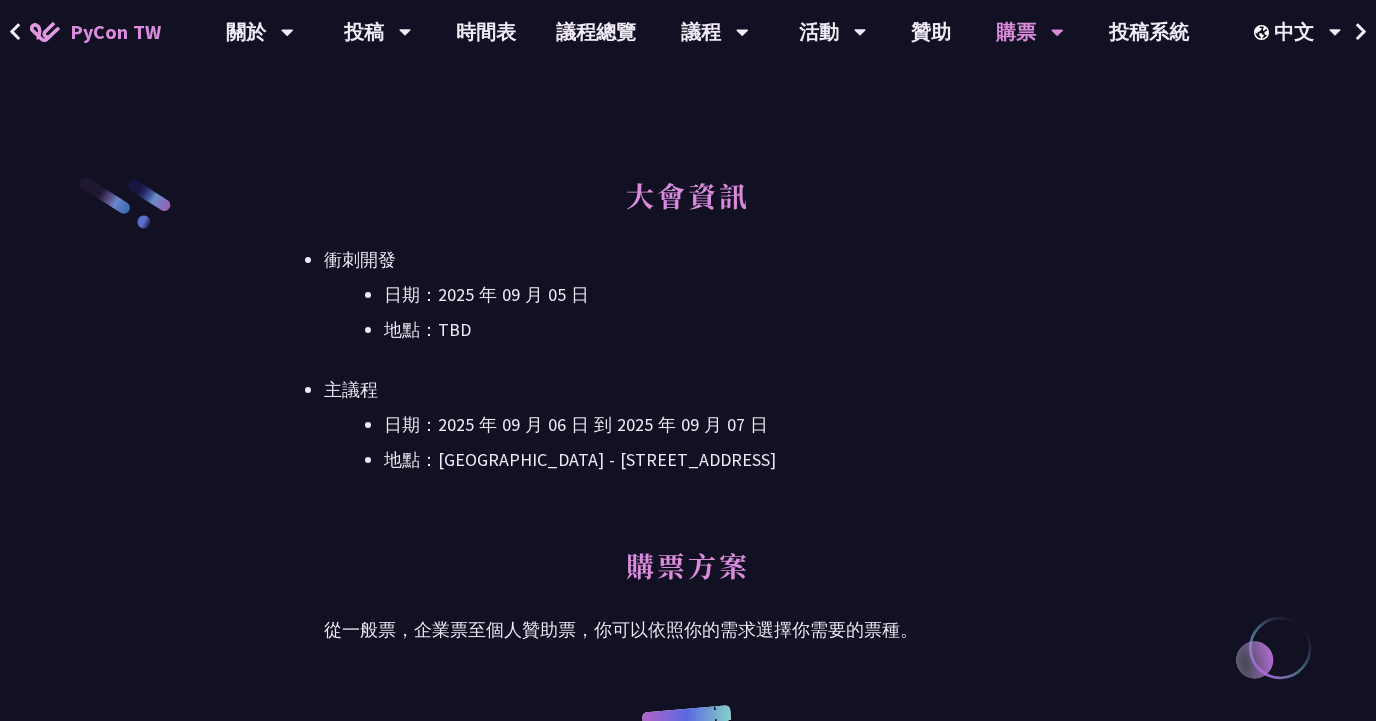 scroll, scrollTop: 486, scrollLeft: 0, axis: vertical 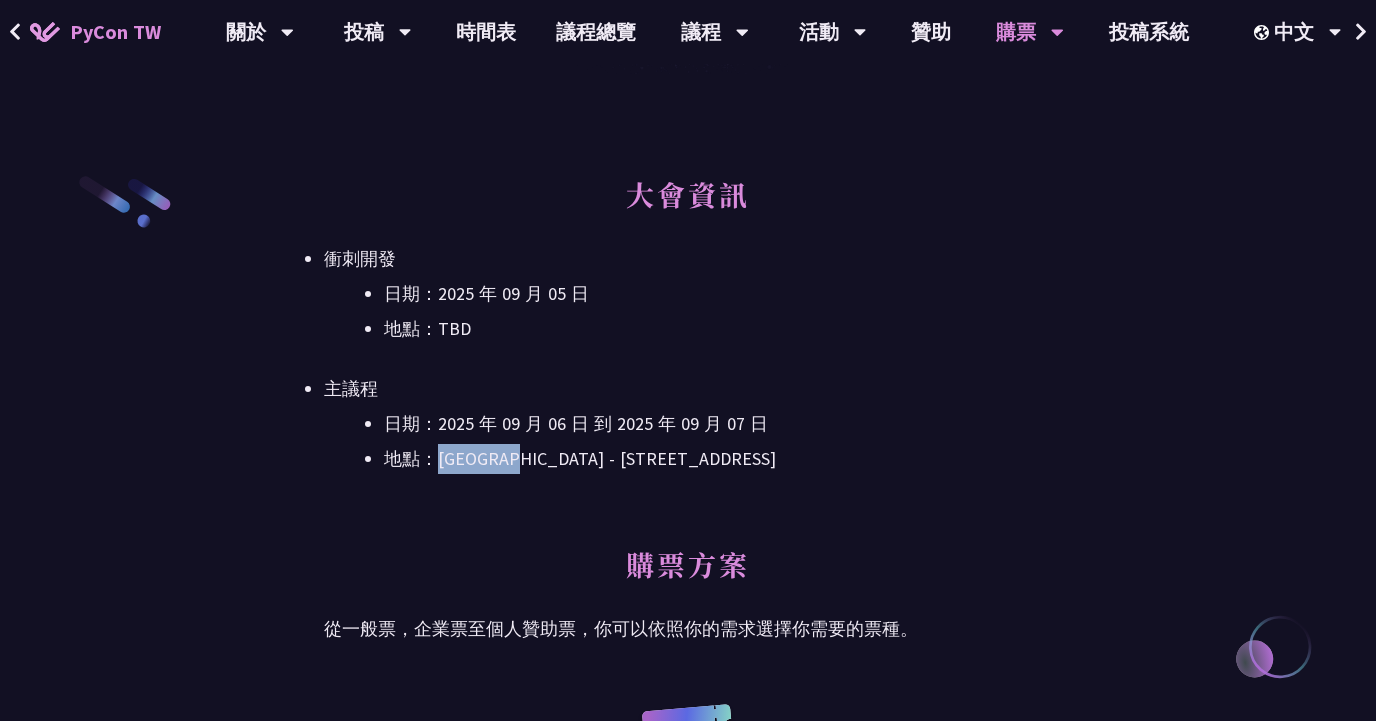 drag, startPoint x: 438, startPoint y: 461, endPoint x: 536, endPoint y: 454, distance: 98.24968 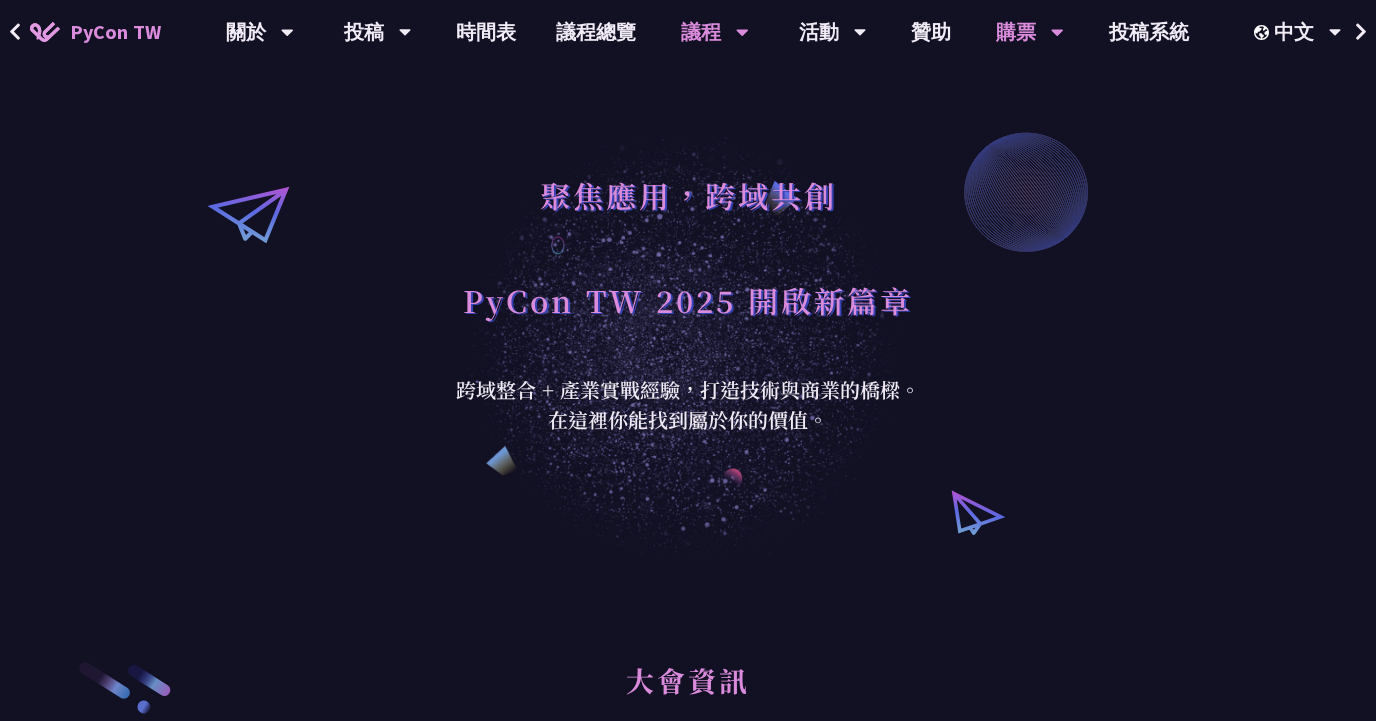 scroll, scrollTop: 0, scrollLeft: 0, axis: both 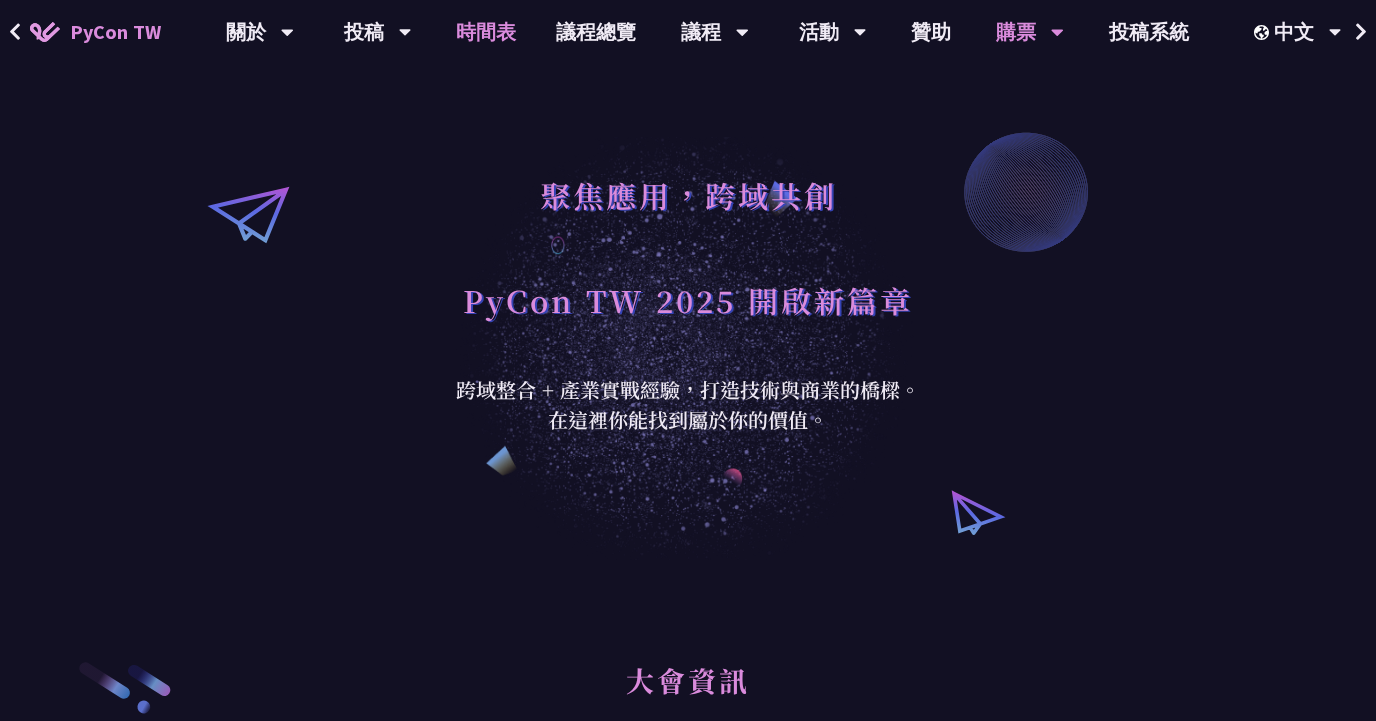 click on "時間表" at bounding box center [486, 32] 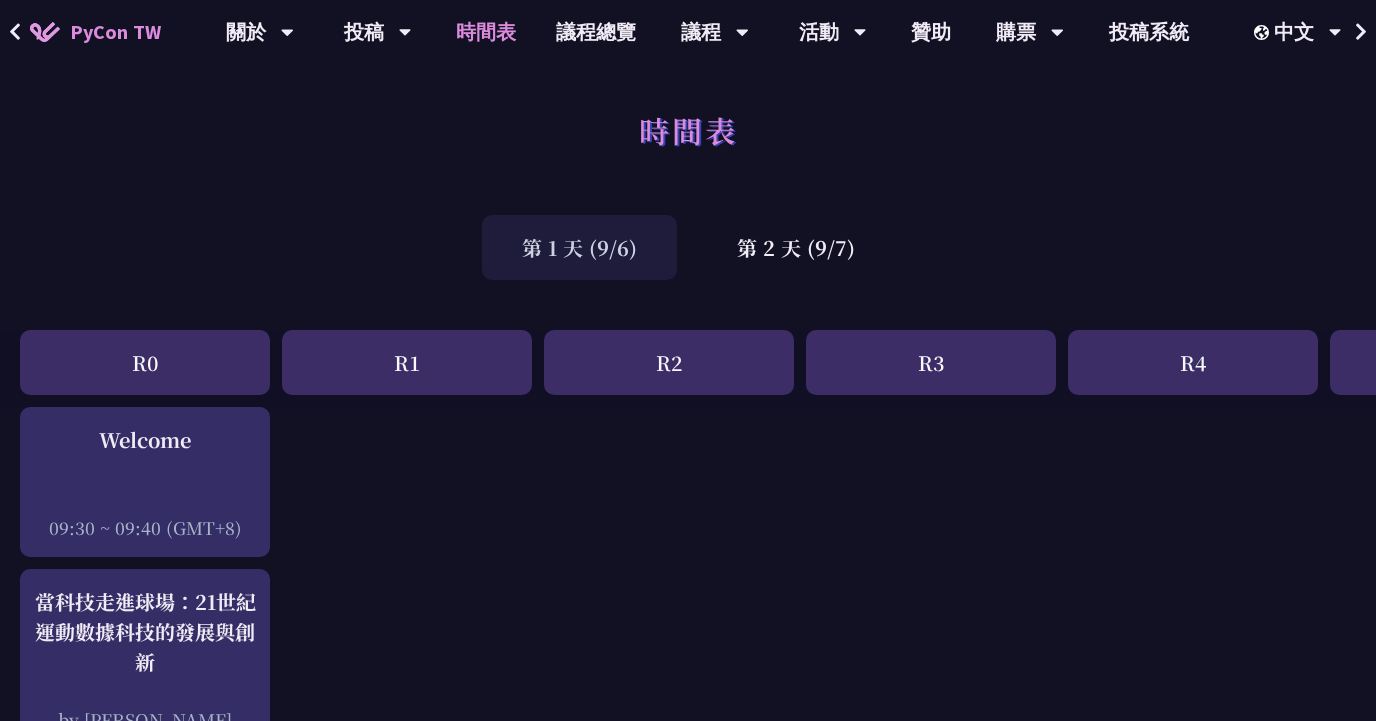 scroll, scrollTop: 0, scrollLeft: 0, axis: both 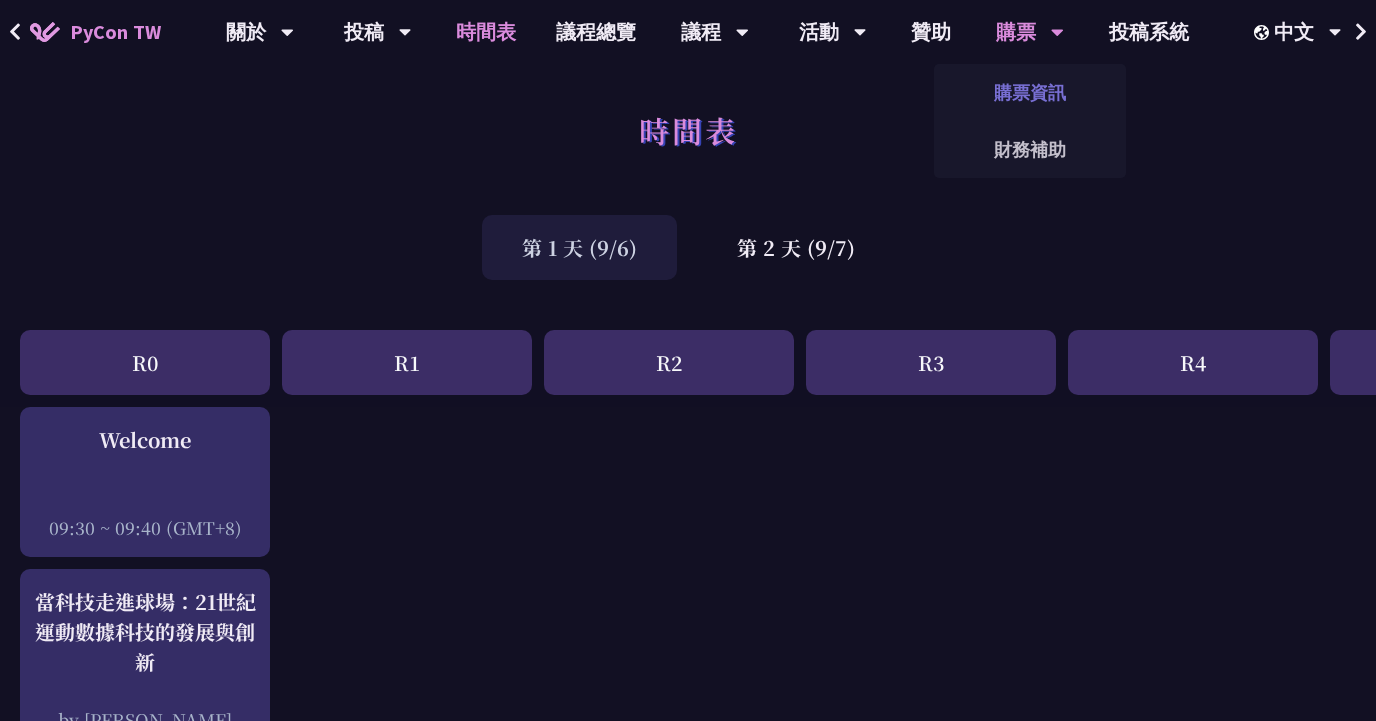 click on "購票資訊" at bounding box center (1030, 92) 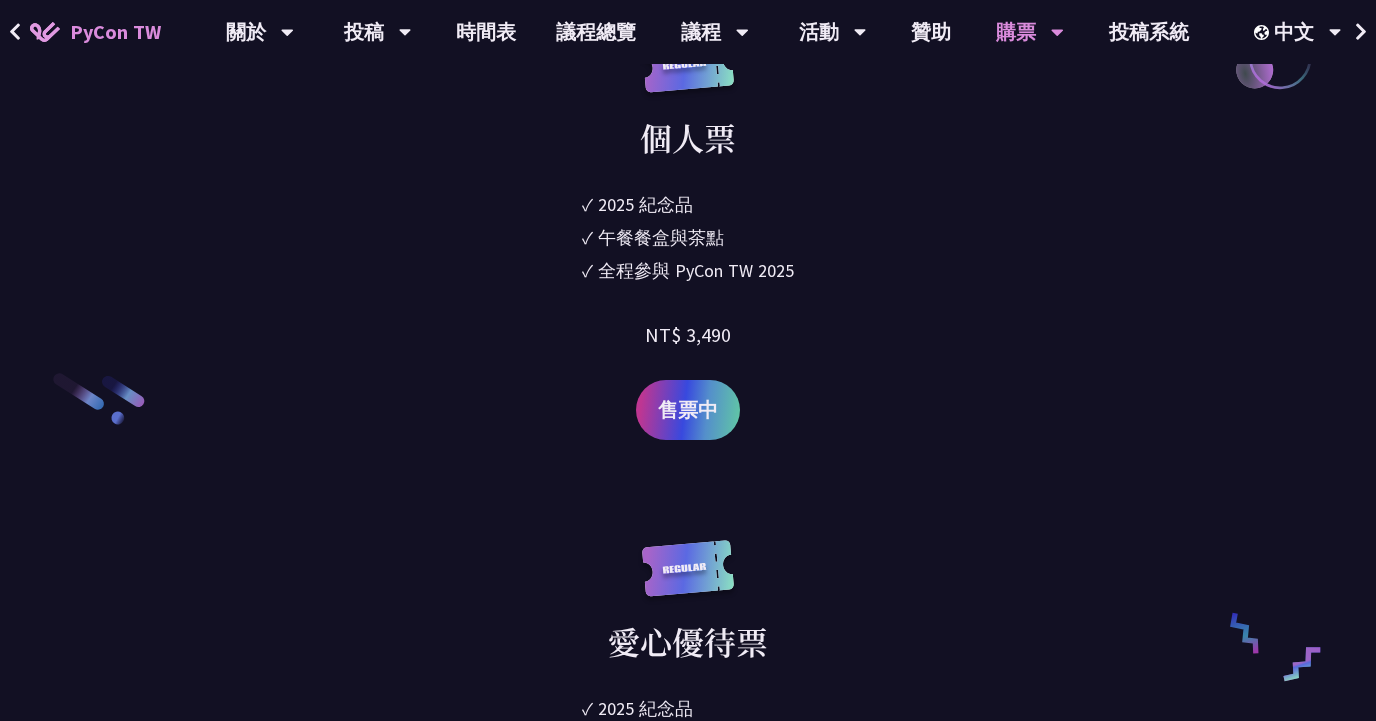 scroll, scrollTop: 2865, scrollLeft: 0, axis: vertical 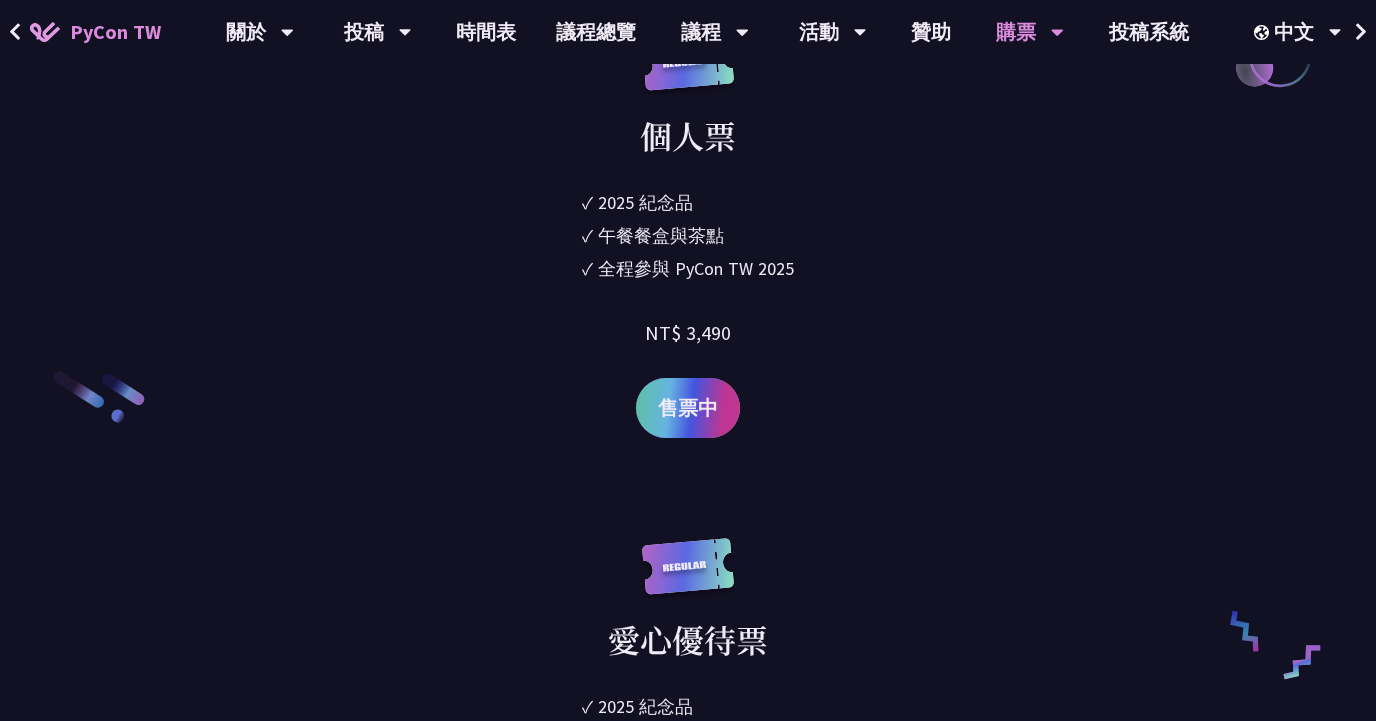 click on "售票中" at bounding box center [688, 408] 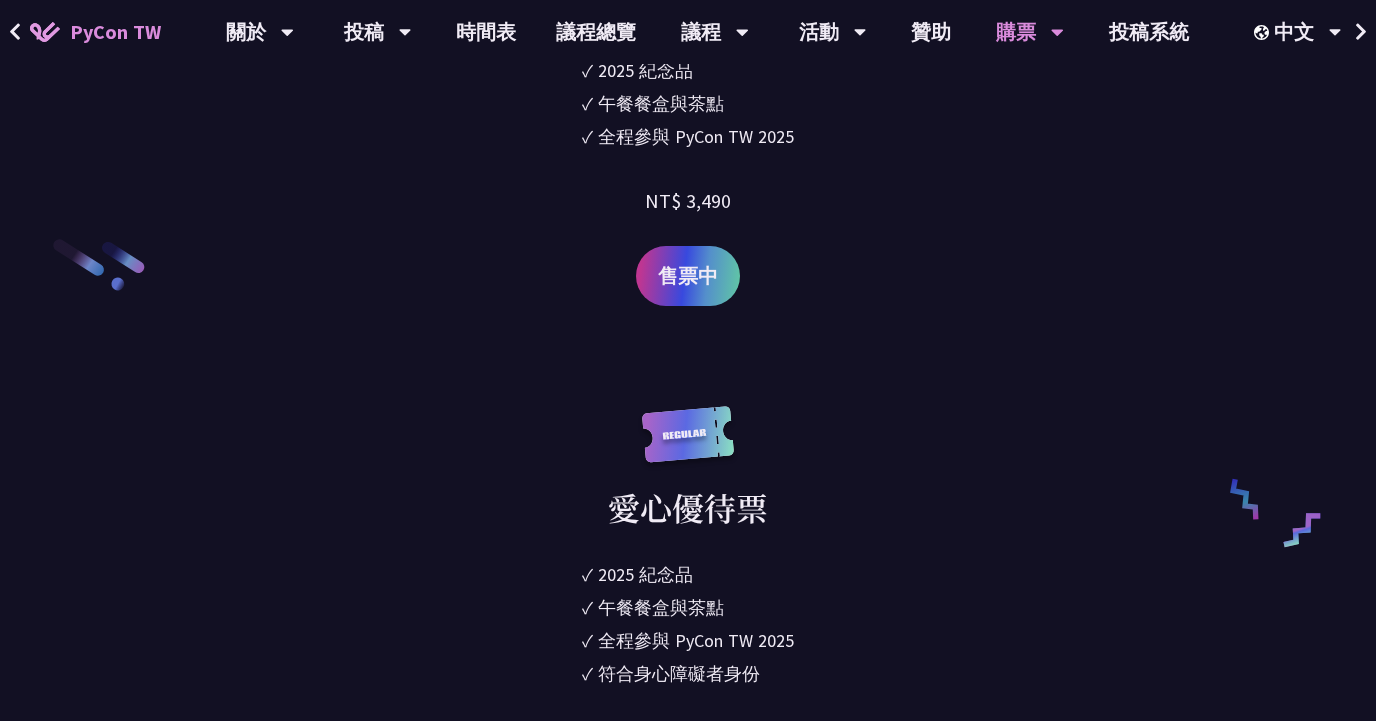 scroll, scrollTop: 3006, scrollLeft: 0, axis: vertical 